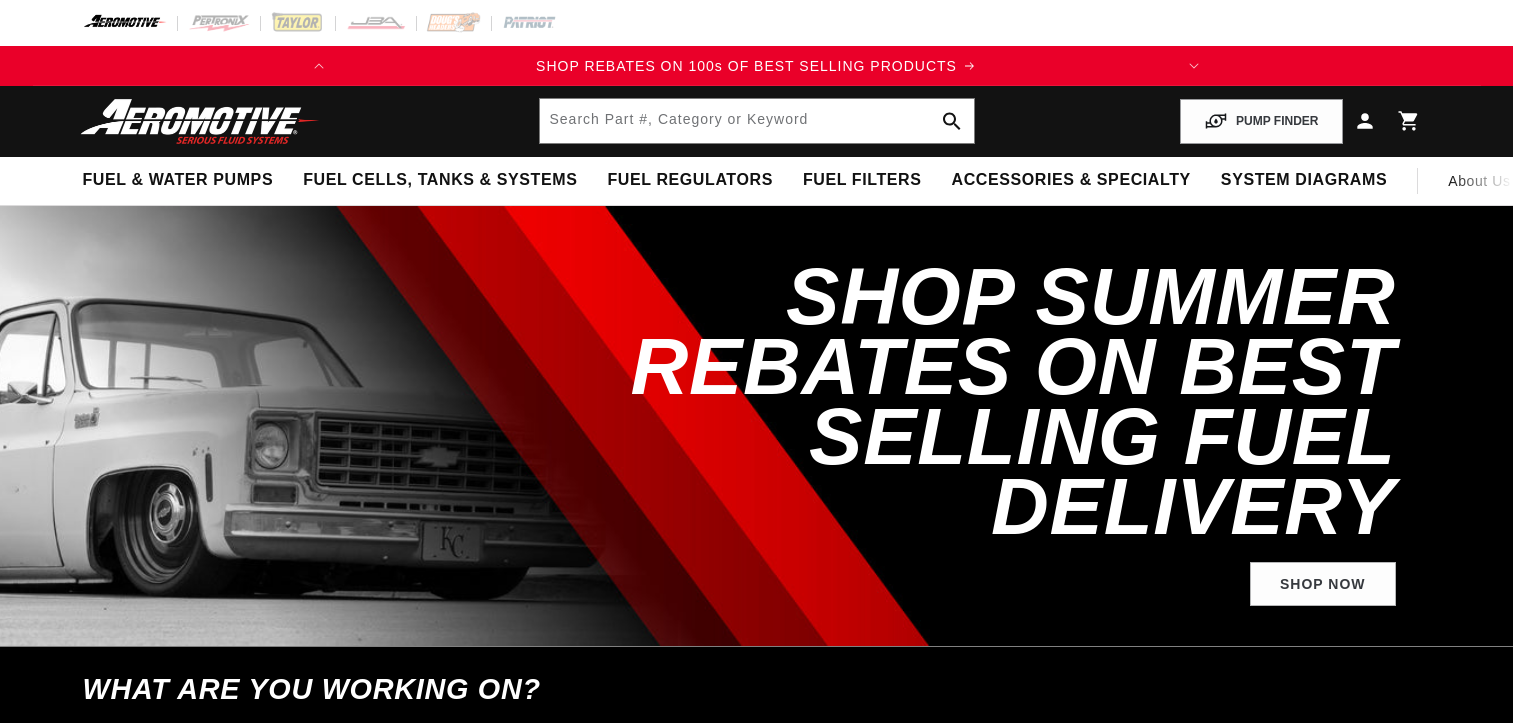 scroll, scrollTop: 0, scrollLeft: 0, axis: both 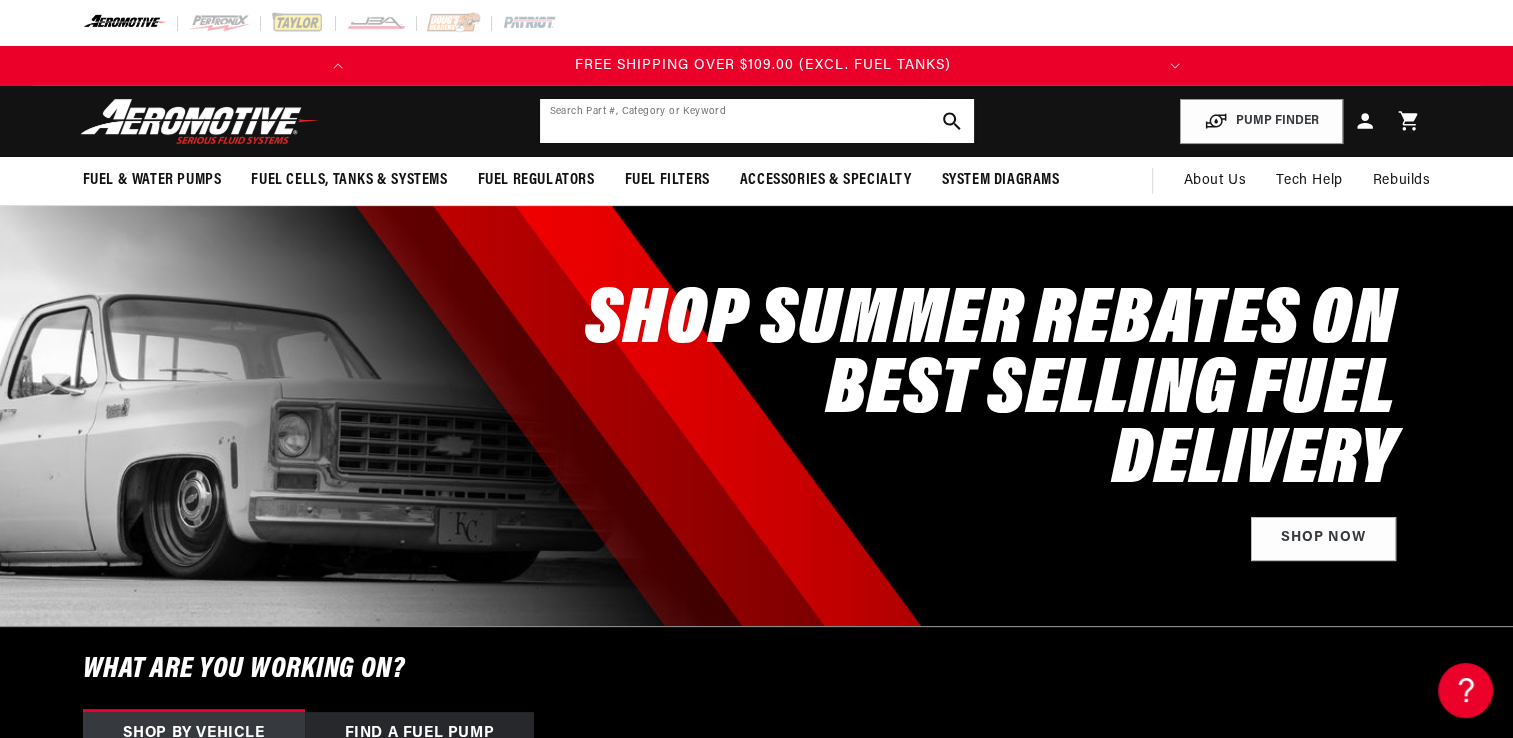 click 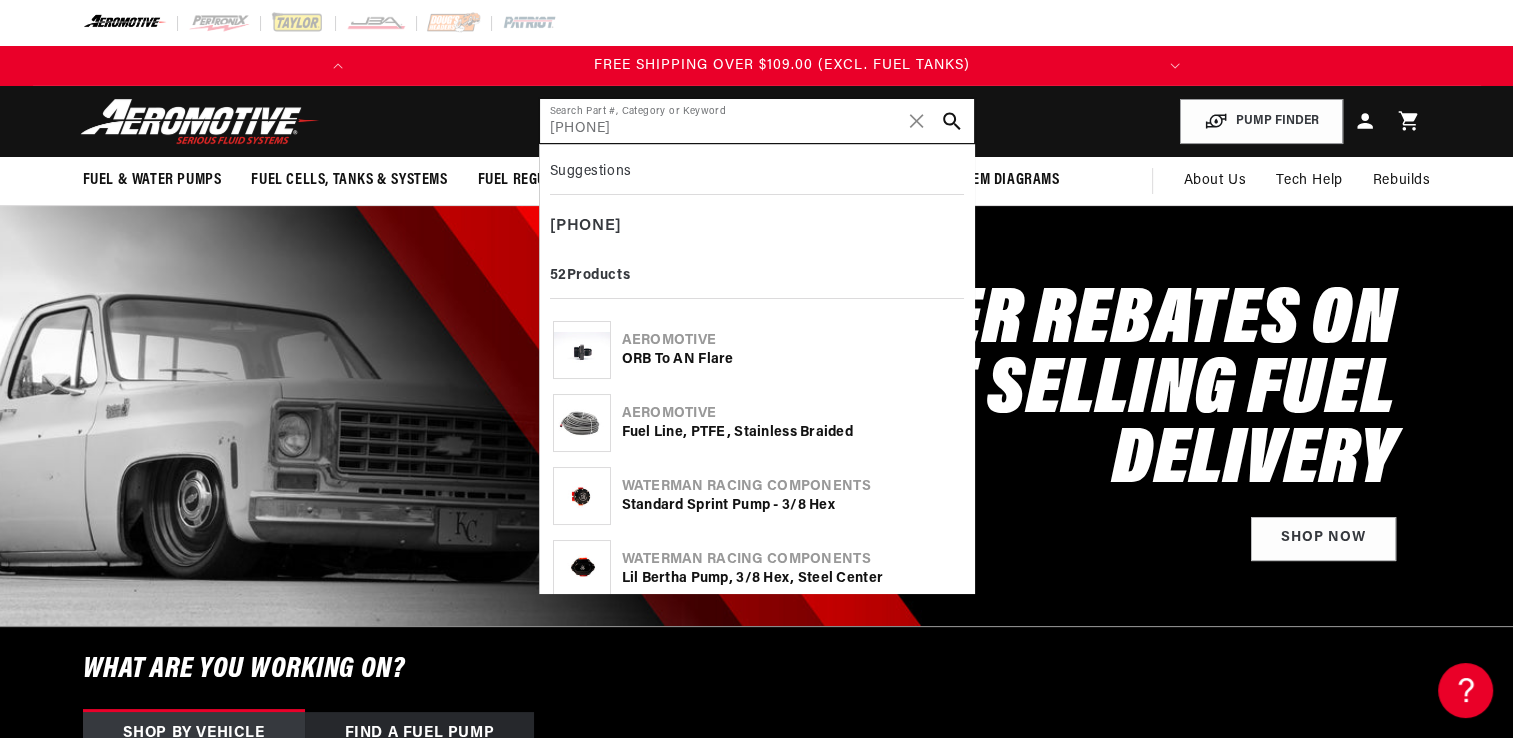 scroll, scrollTop: 0, scrollLeft: 791, axis: horizontal 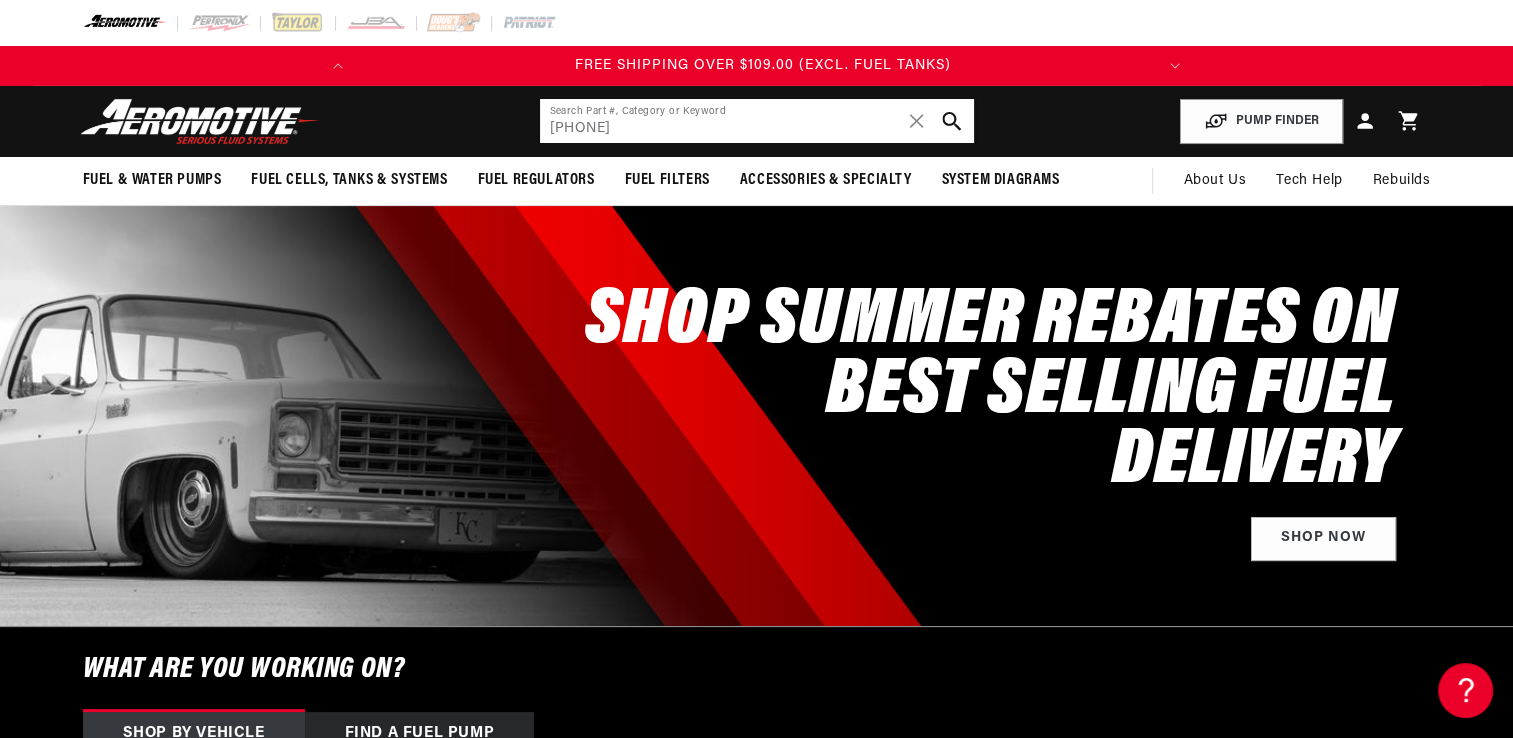 type on "027-11209" 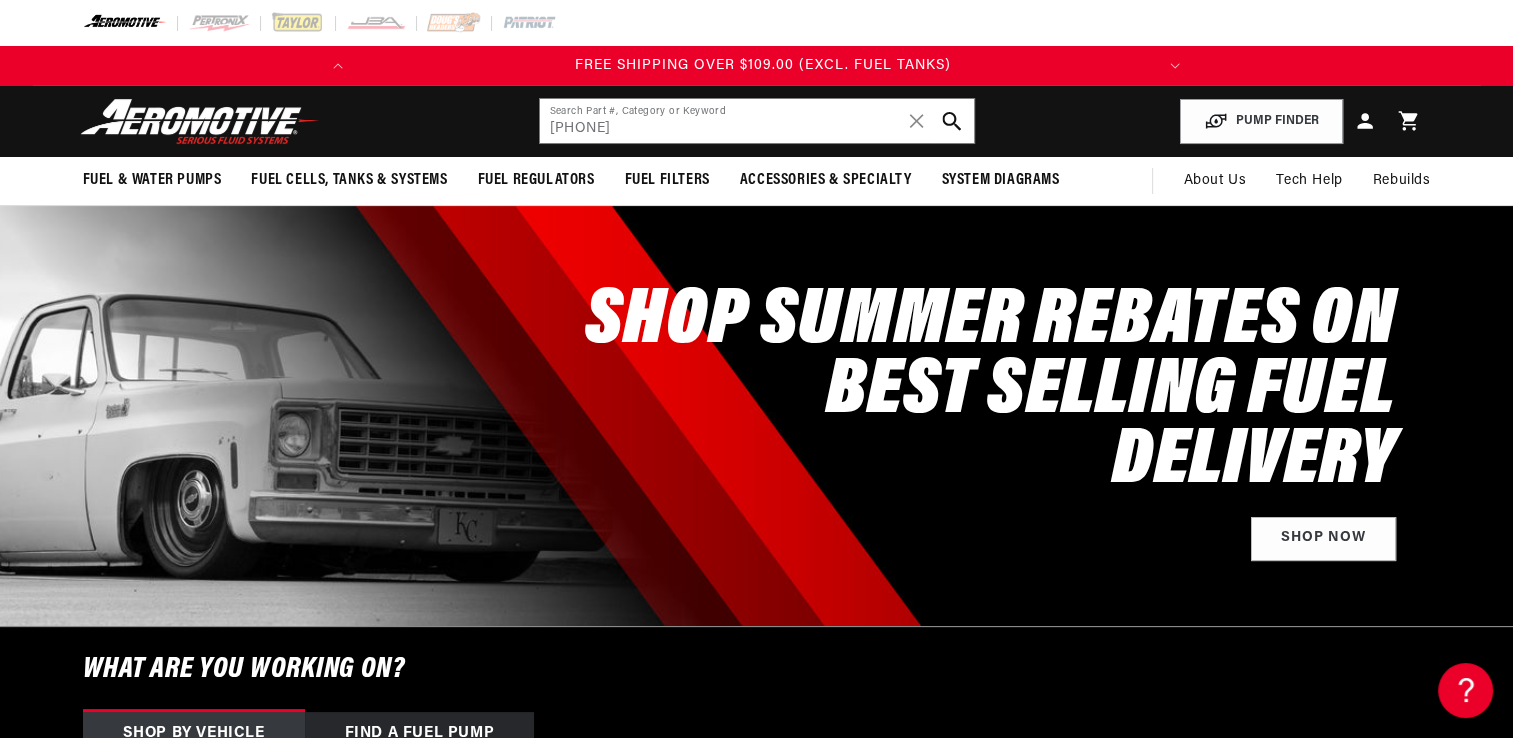 click 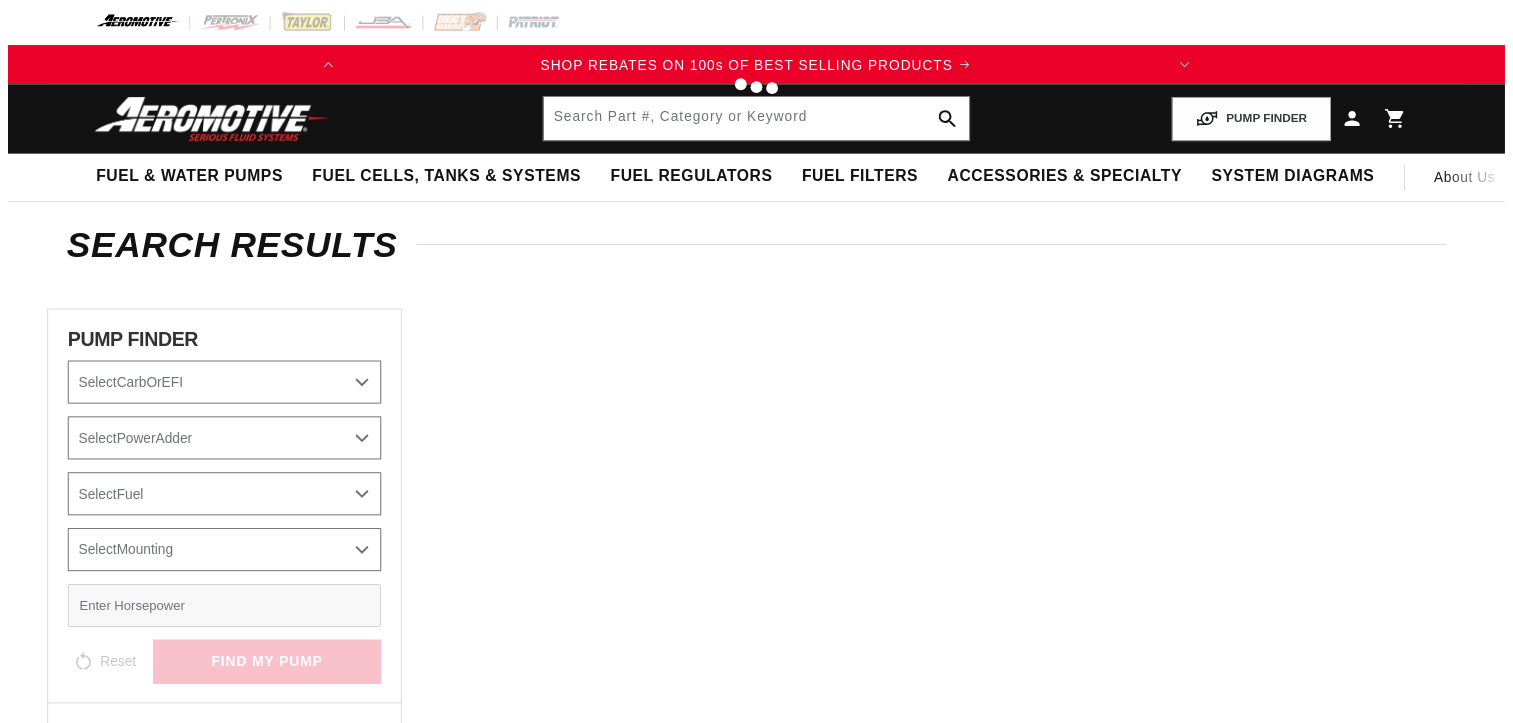 scroll, scrollTop: 0, scrollLeft: 0, axis: both 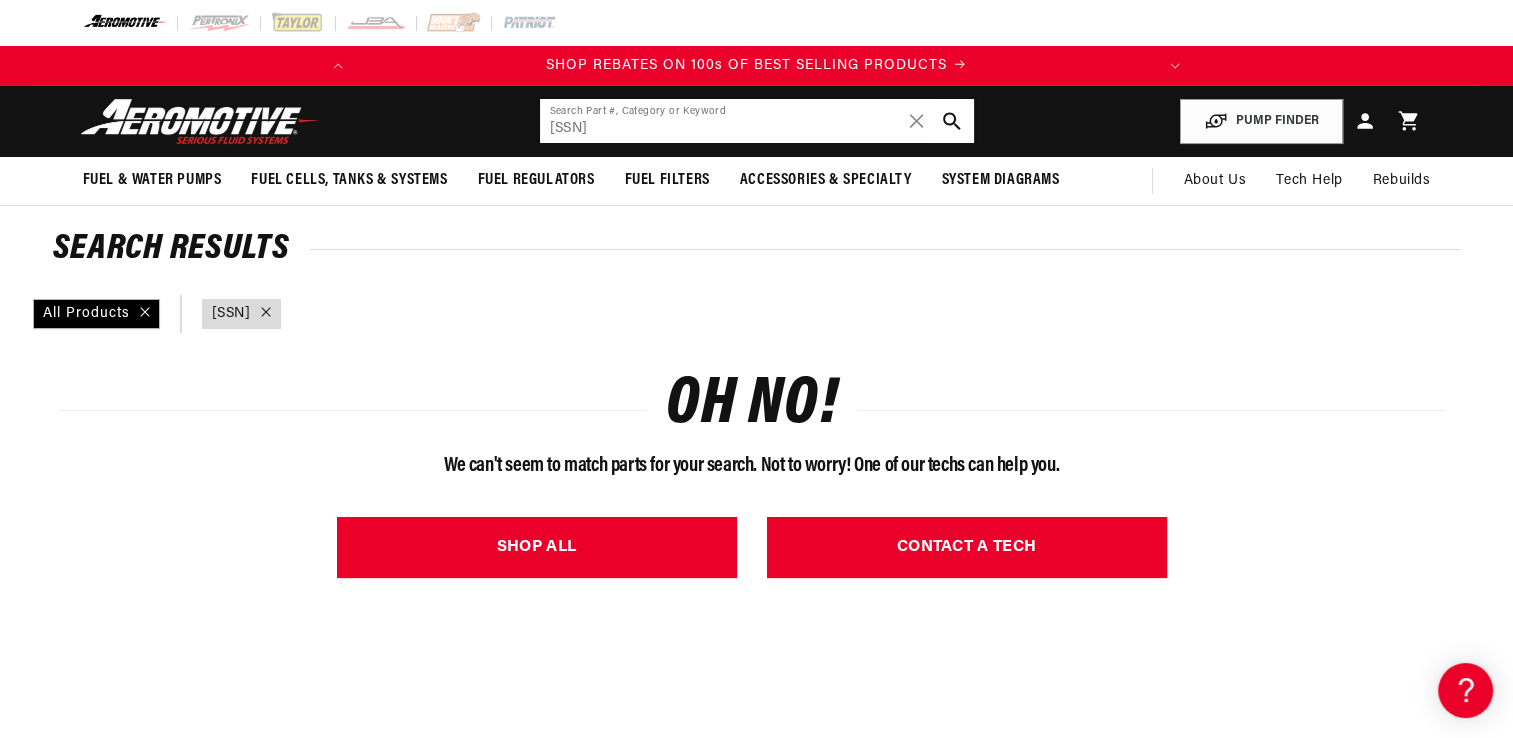 click on "[PHONE]" 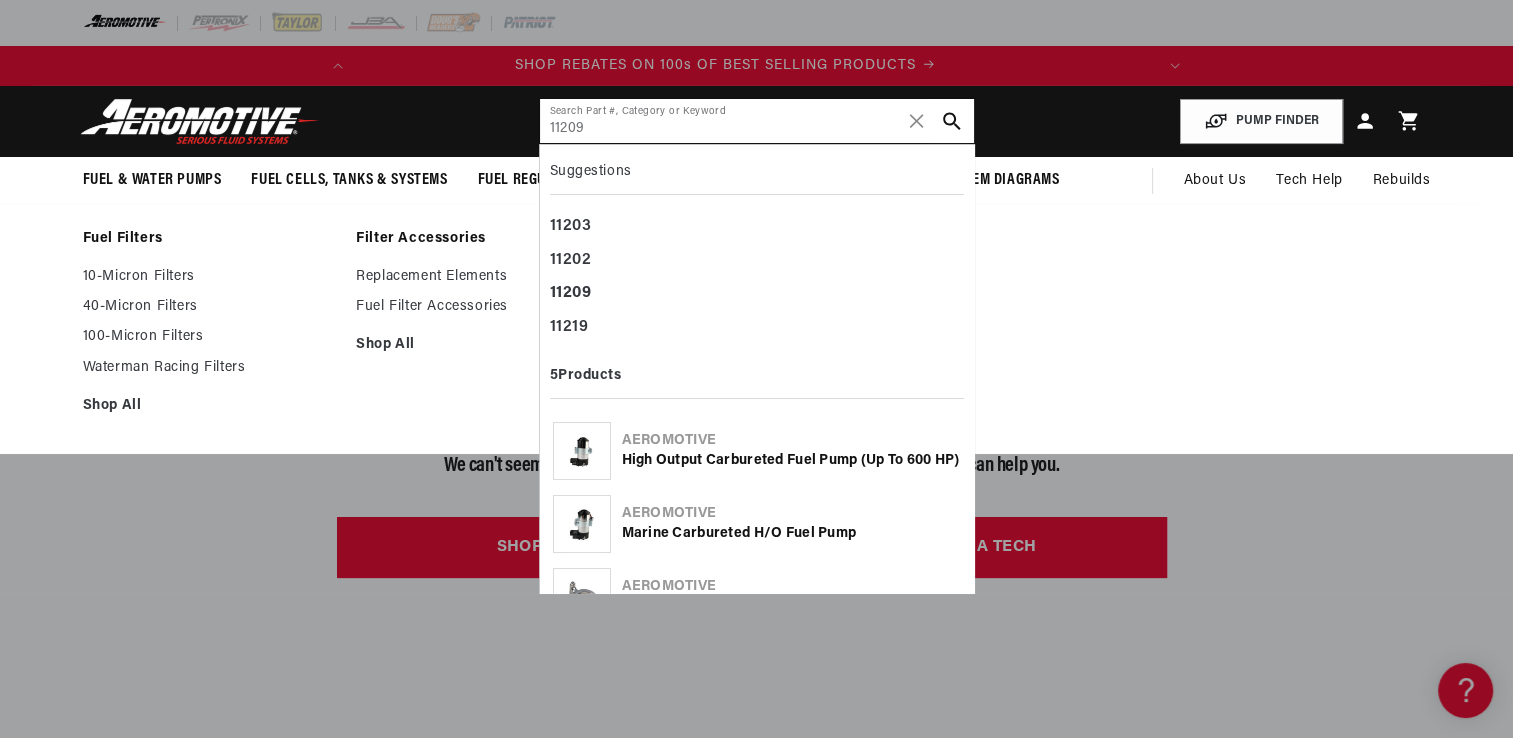 scroll, scrollTop: 0, scrollLeft: 0, axis: both 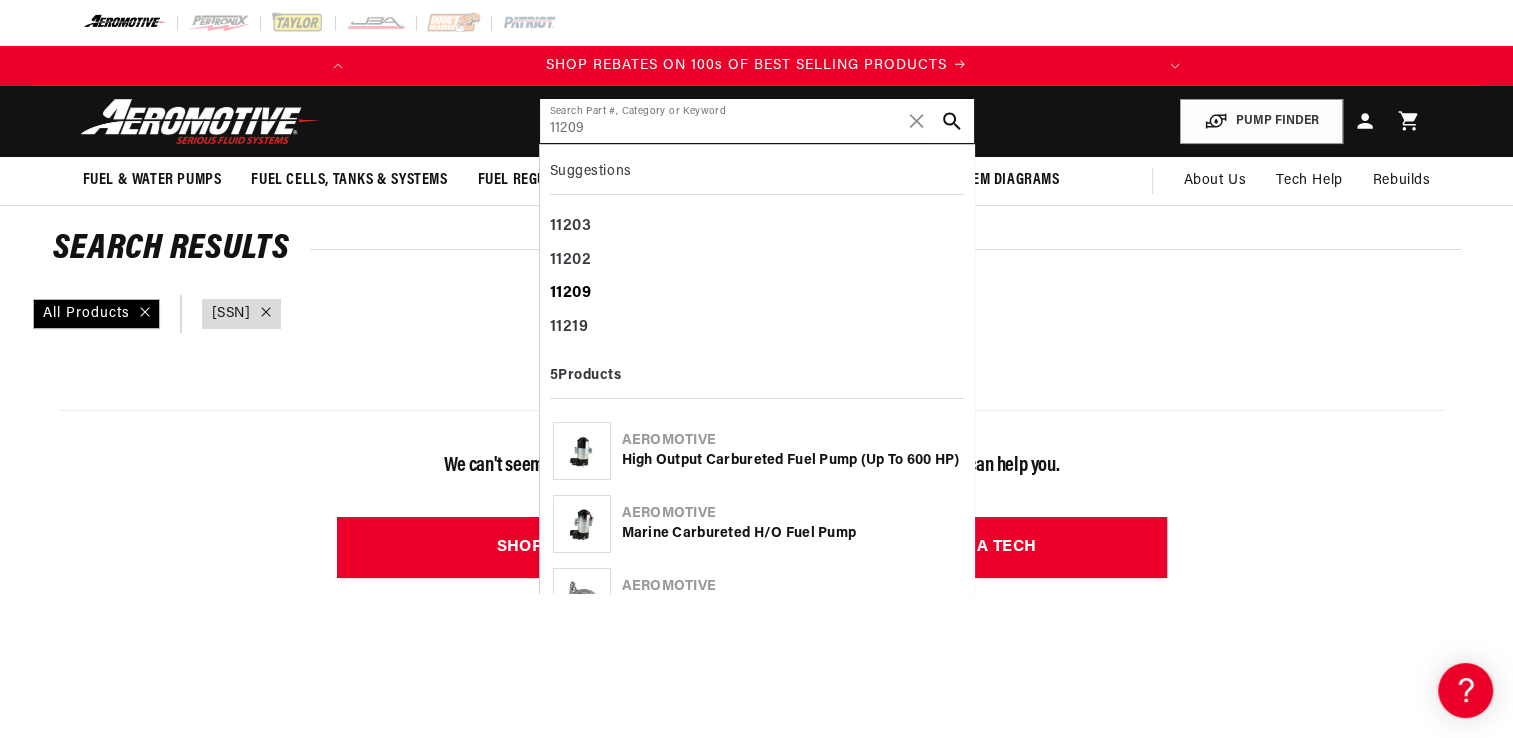 type on "11209" 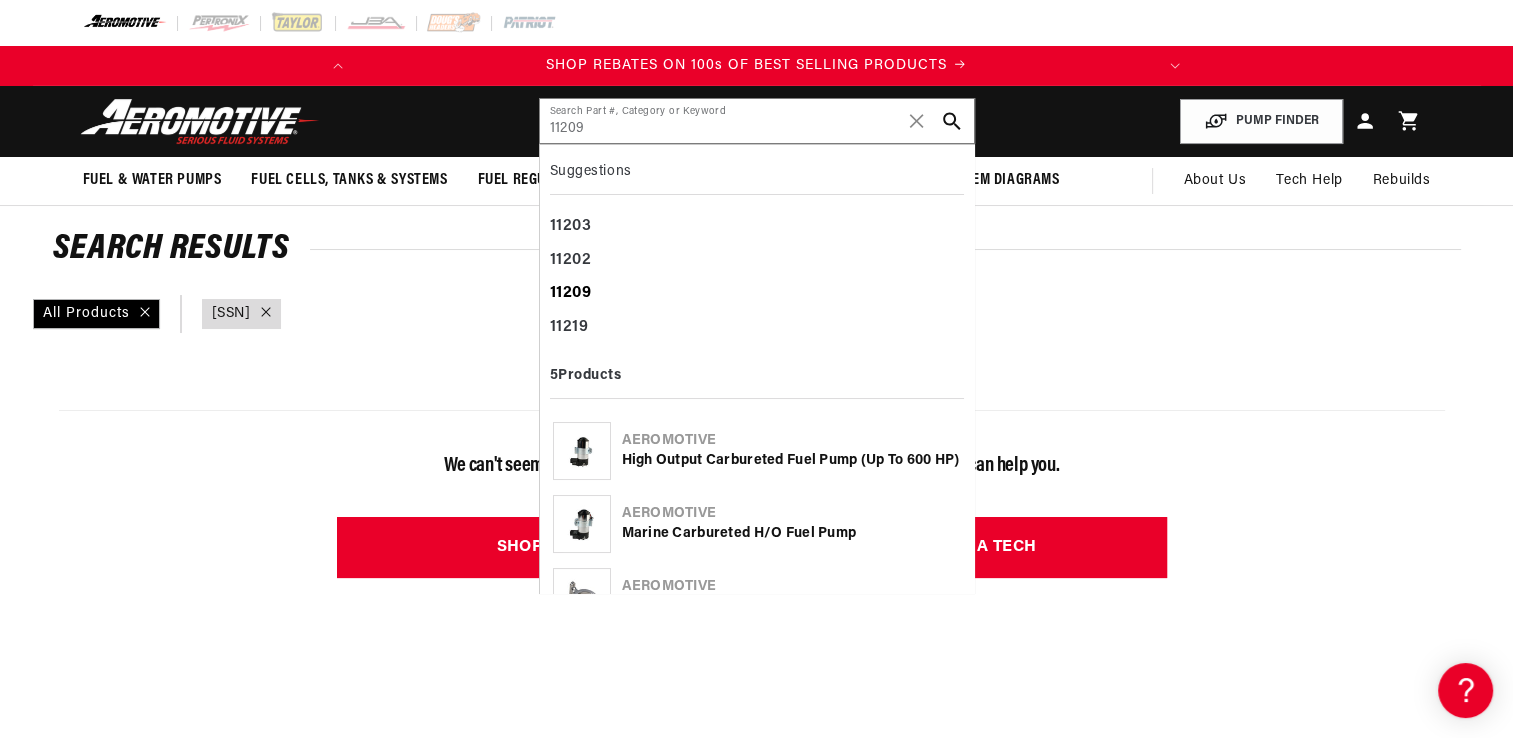 click on "11209" 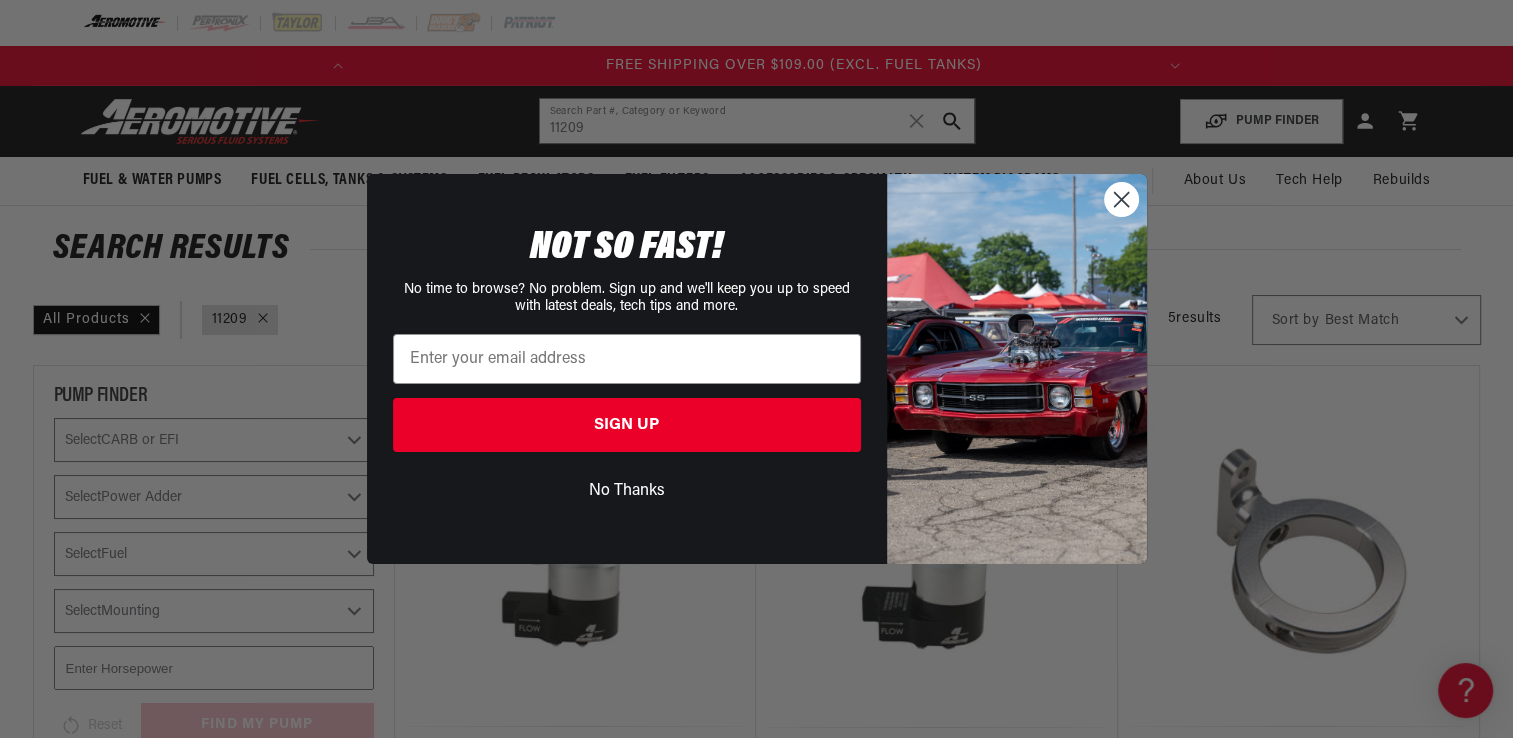 scroll, scrollTop: 0, scrollLeft: 791, axis: horizontal 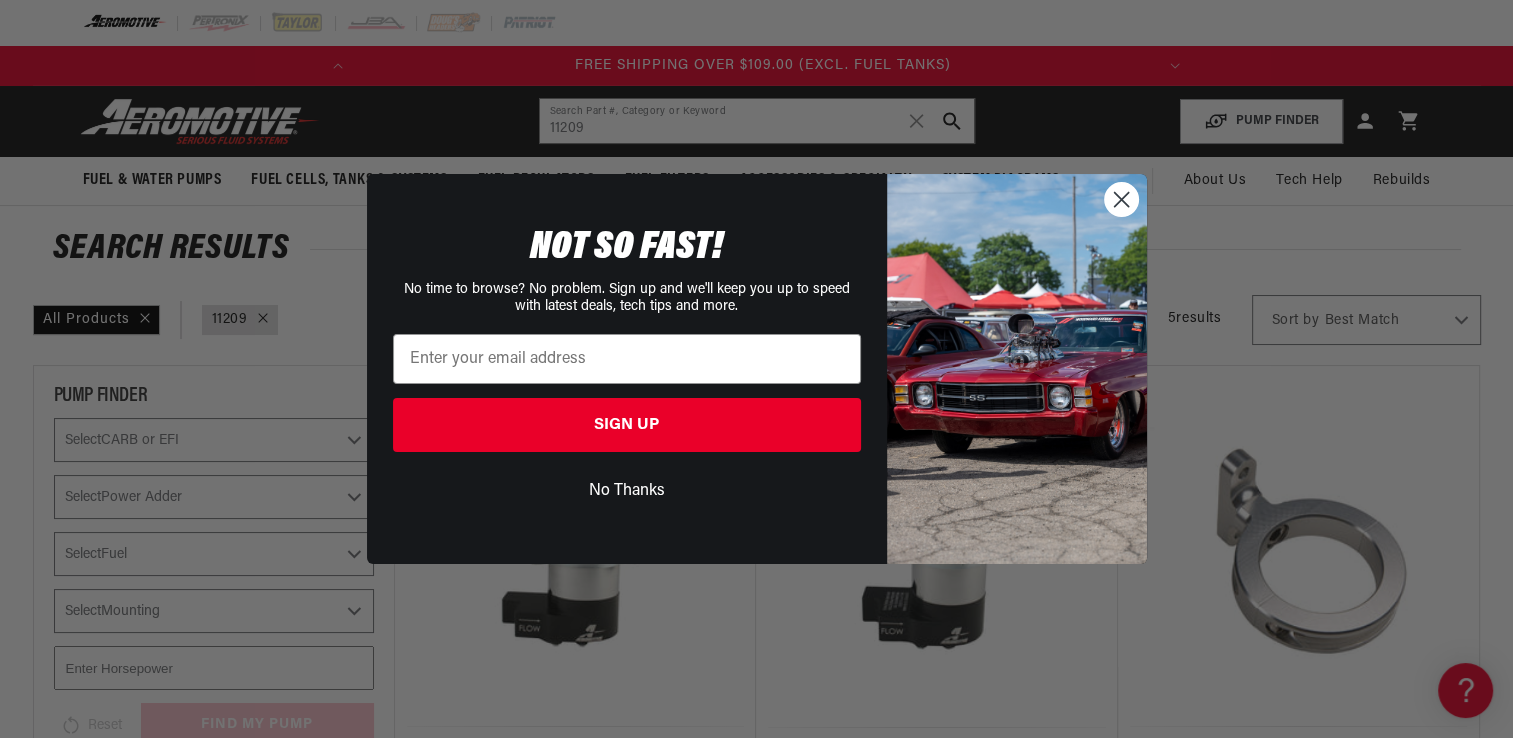 click 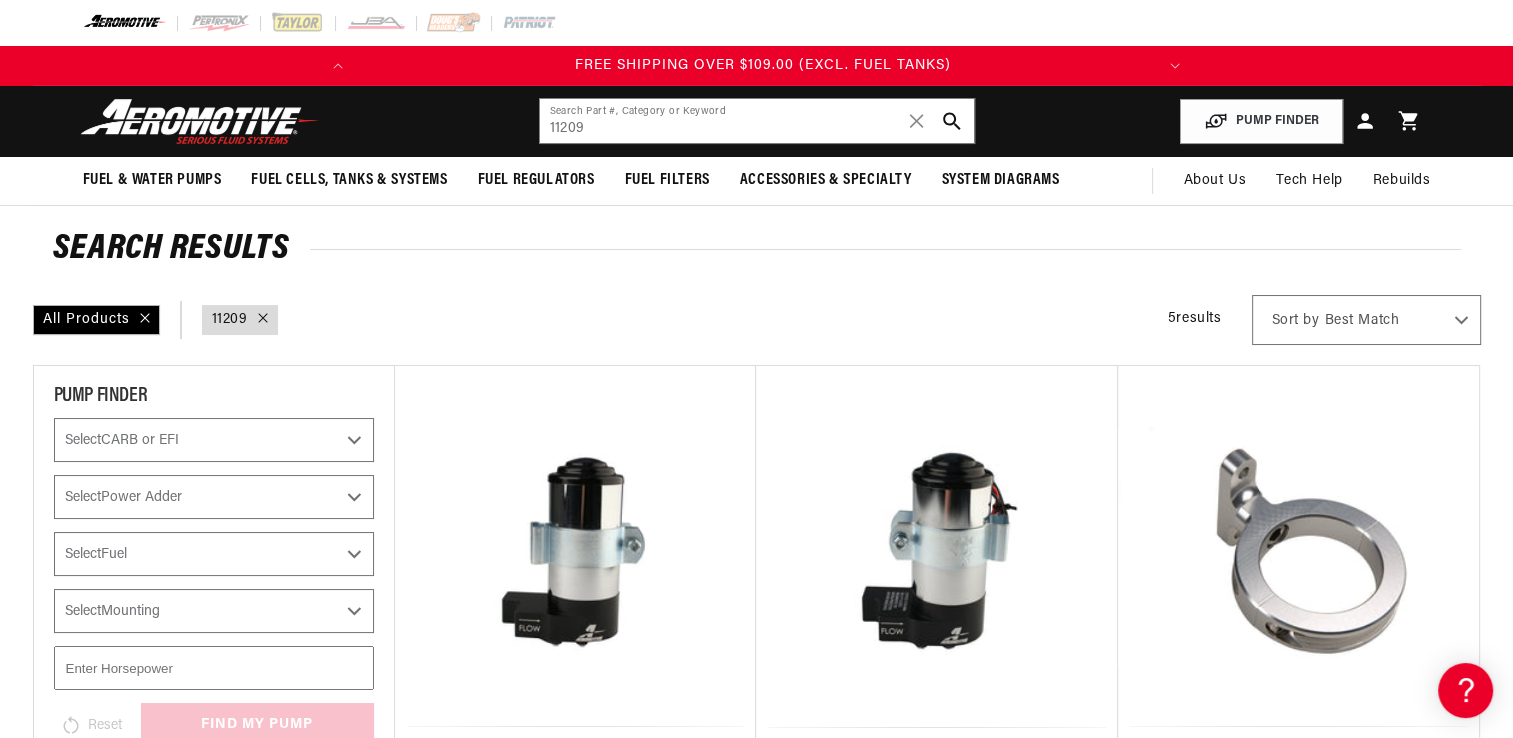 scroll, scrollTop: 0, scrollLeft: 711, axis: horizontal 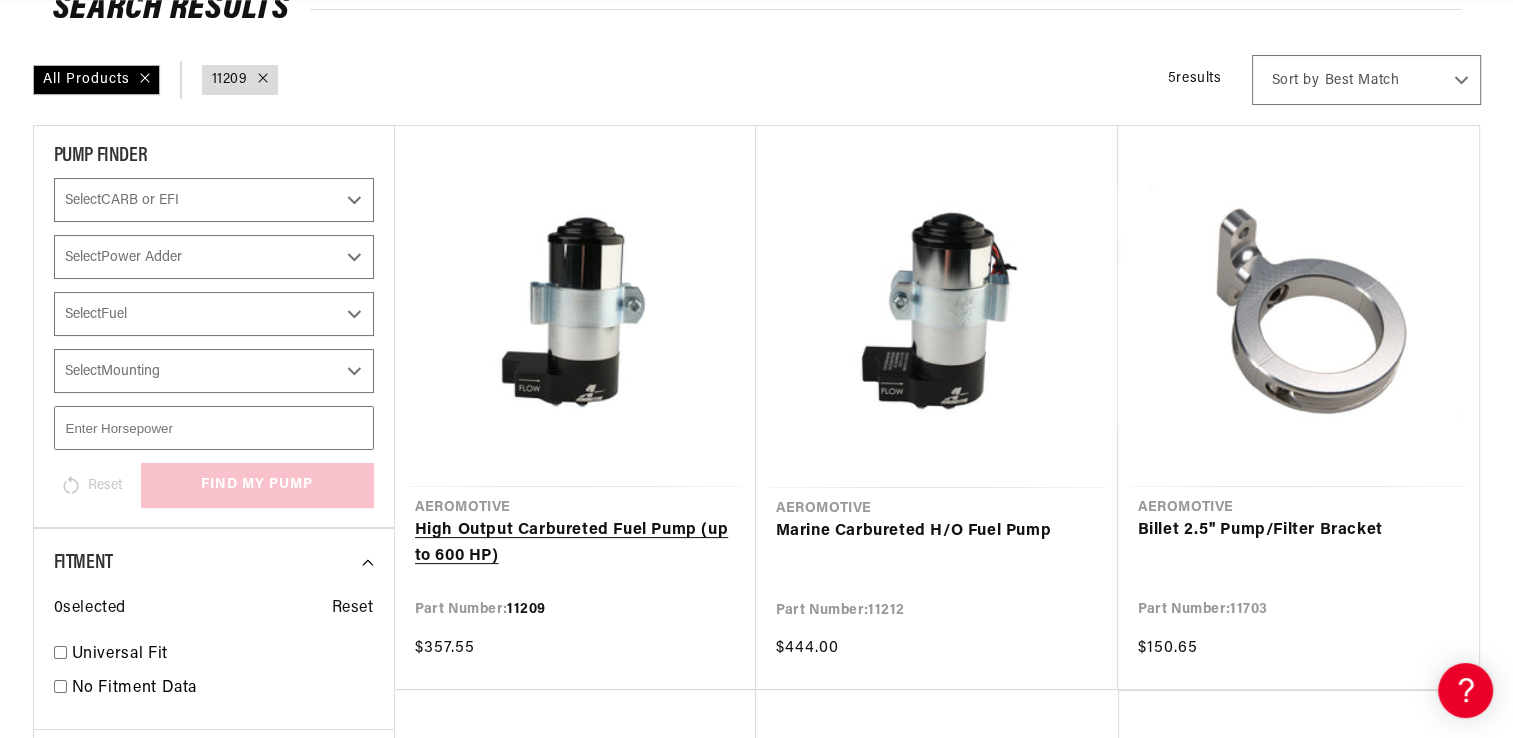 click on "High Output Carbureted Fuel Pump (up to 600 HP)" at bounding box center [575, 543] 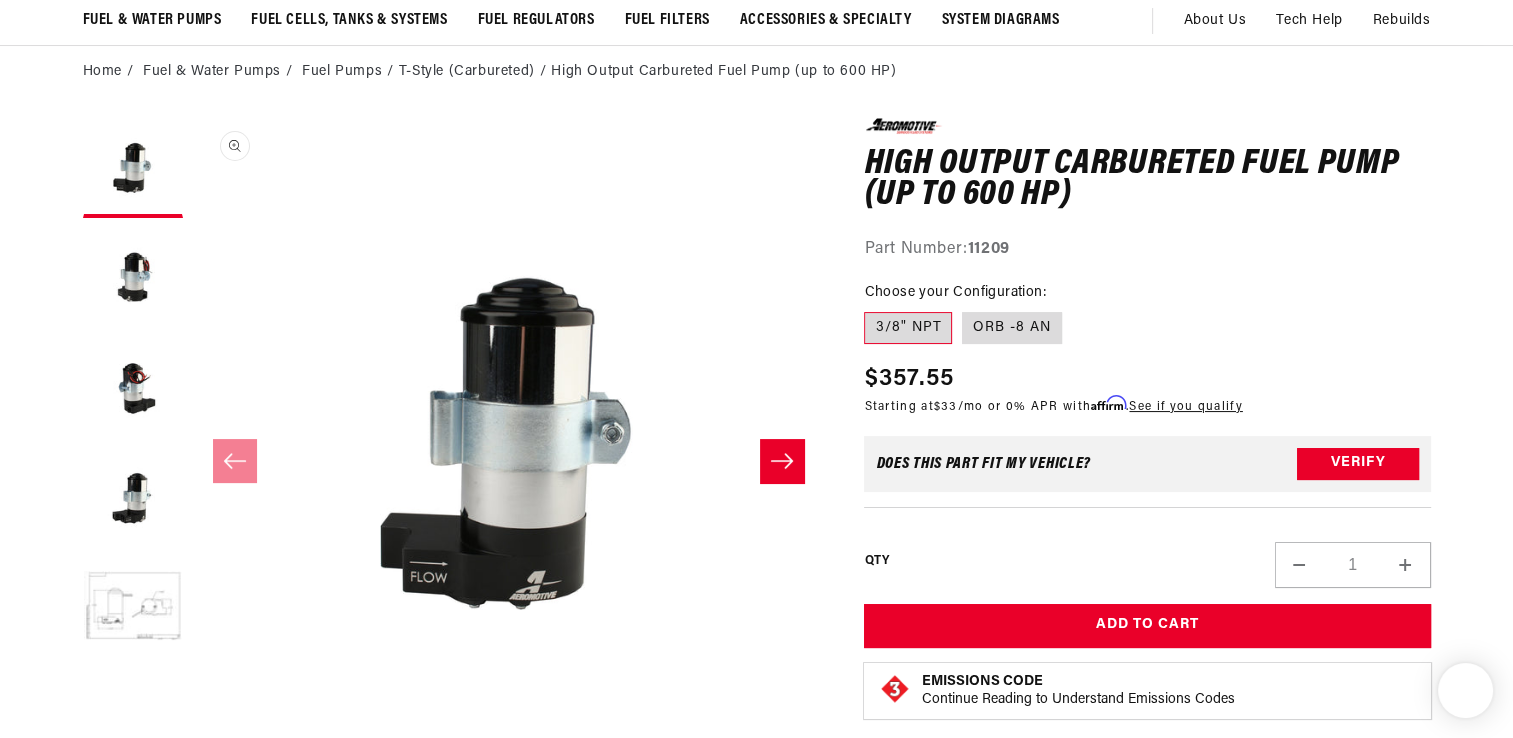 scroll, scrollTop: 160, scrollLeft: 0, axis: vertical 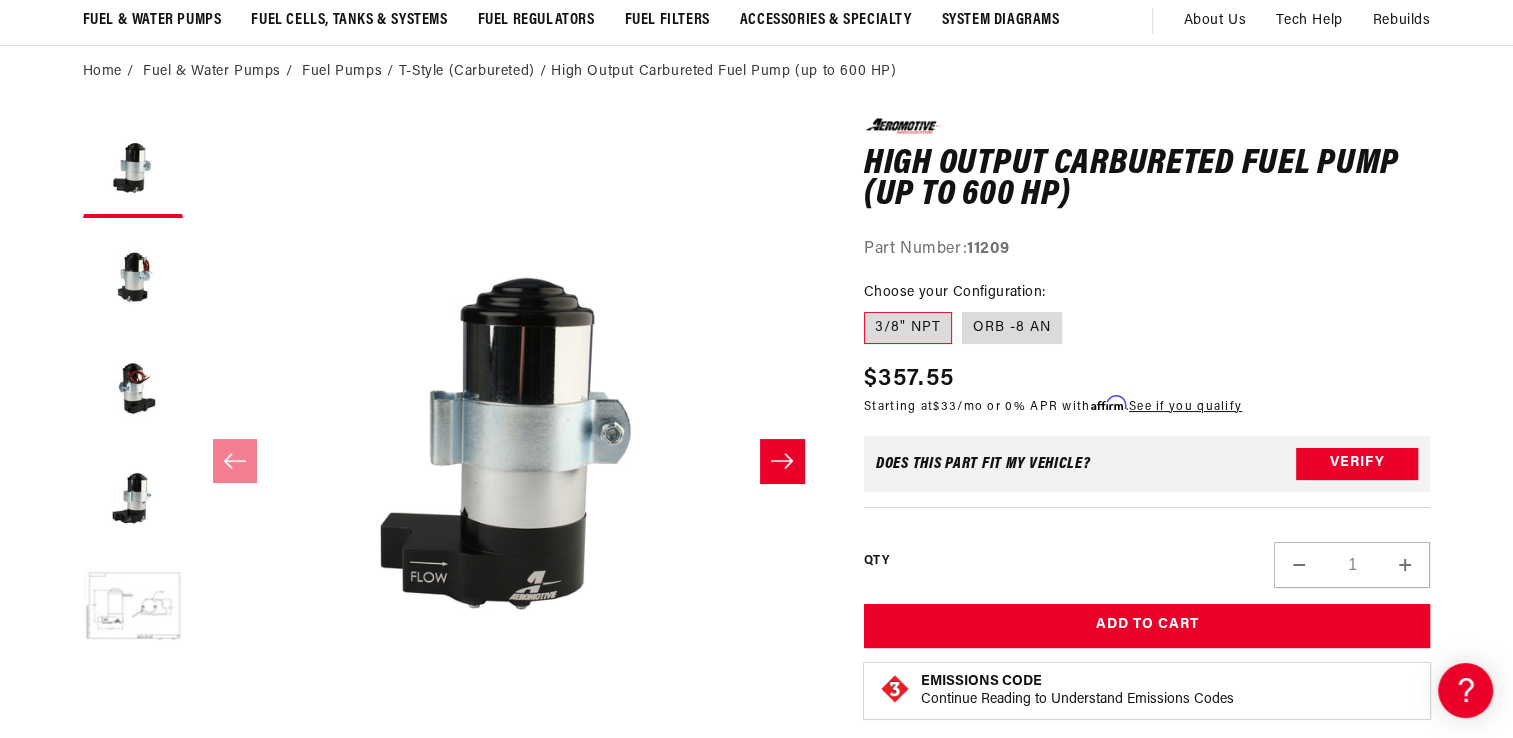 click 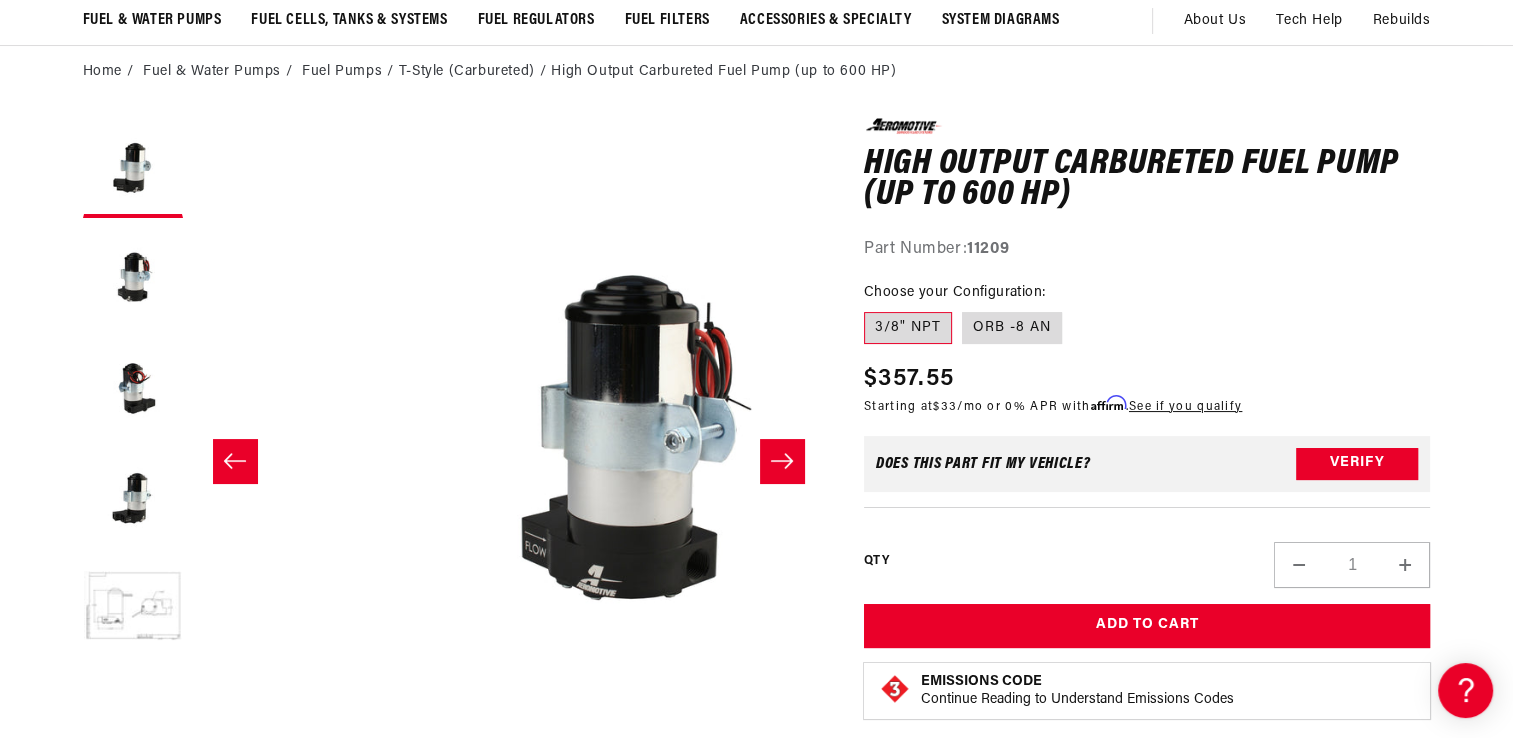 scroll, scrollTop: 0, scrollLeft: 631, axis: horizontal 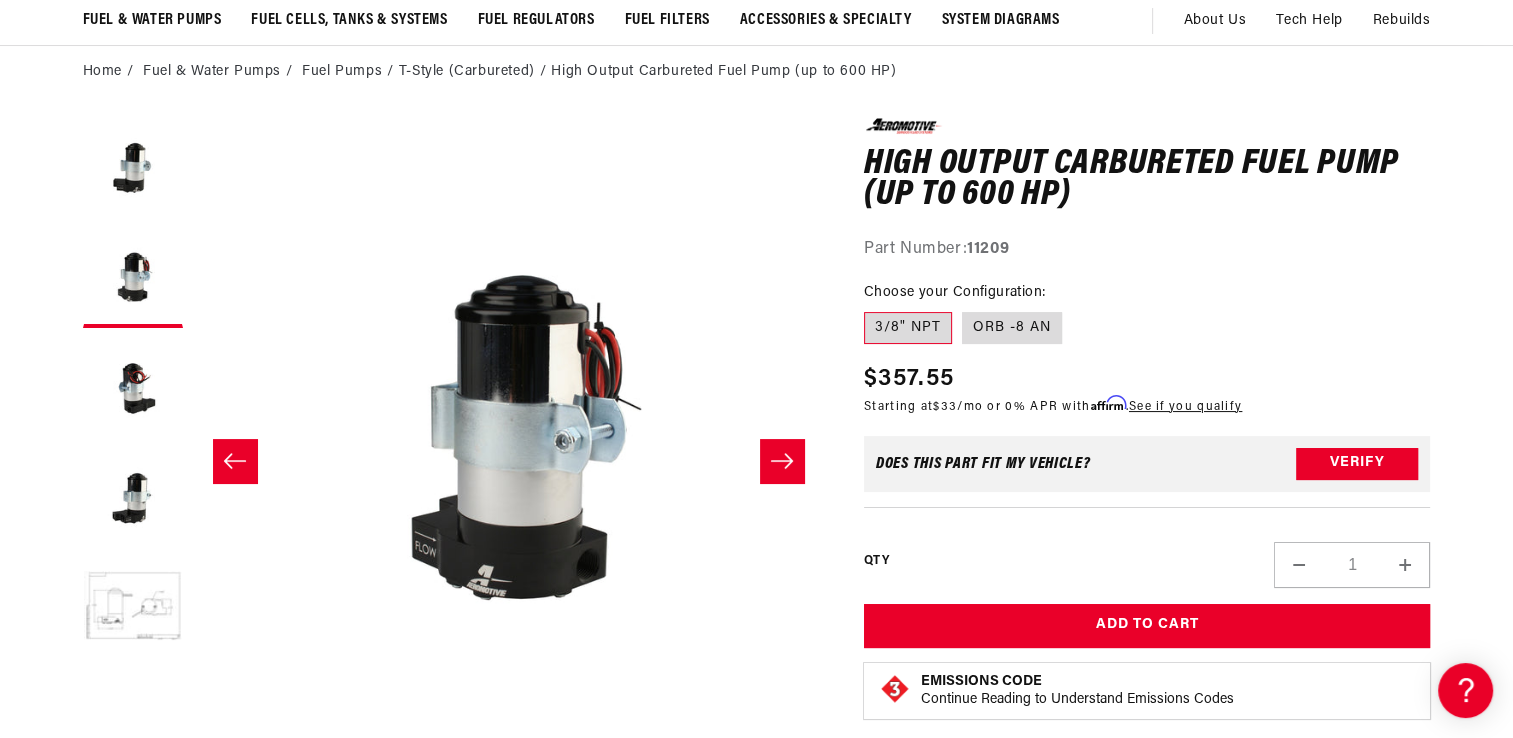 click 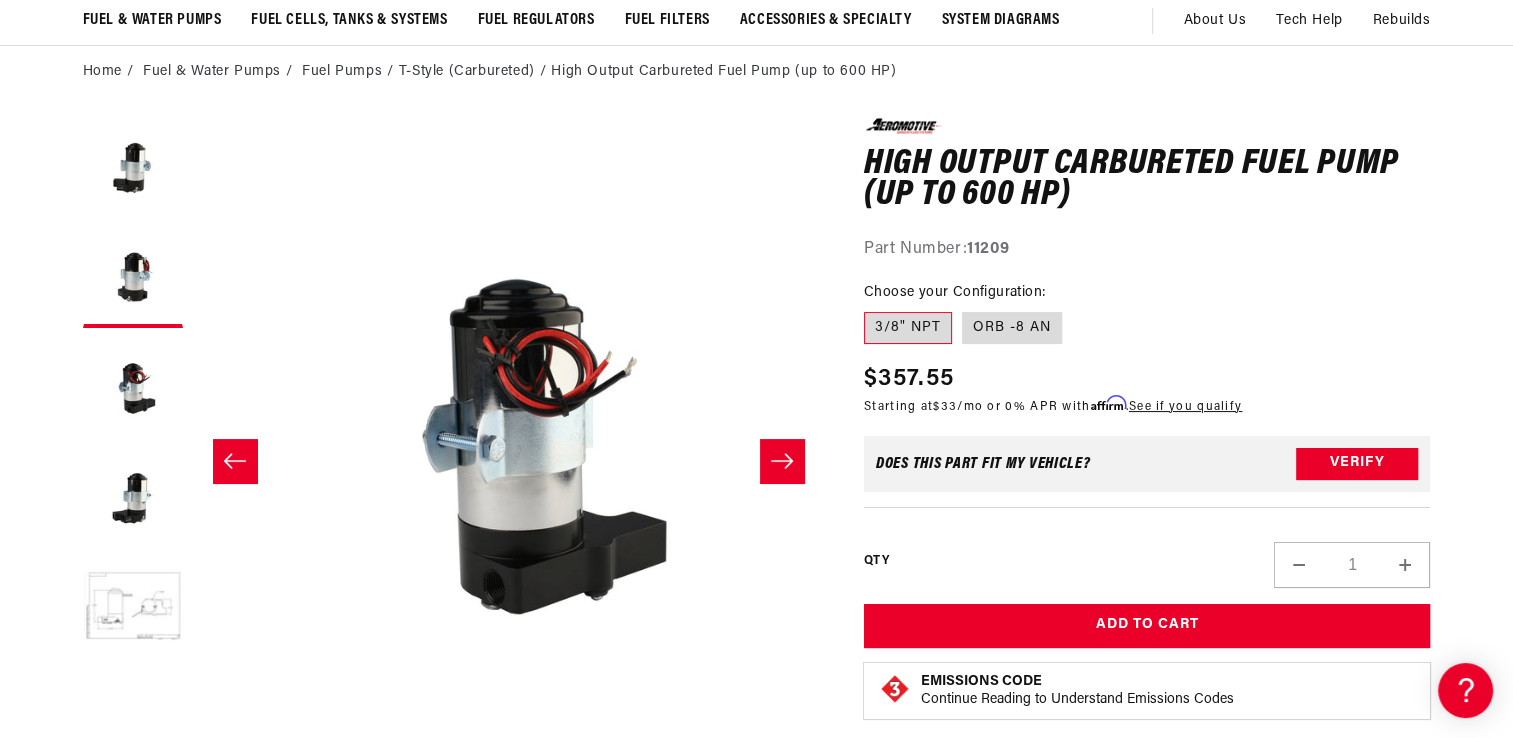 scroll, scrollTop: 0, scrollLeft: 1263, axis: horizontal 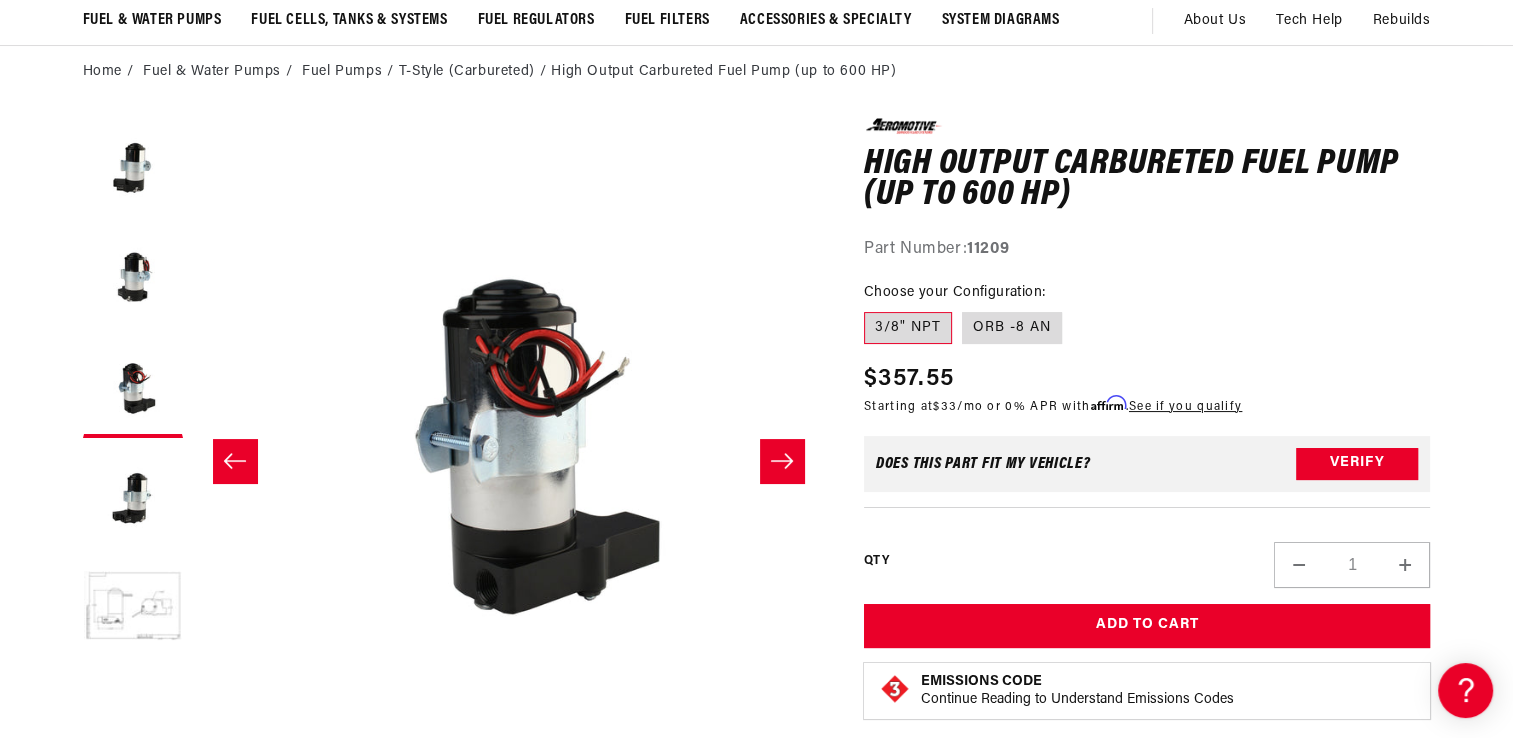 click 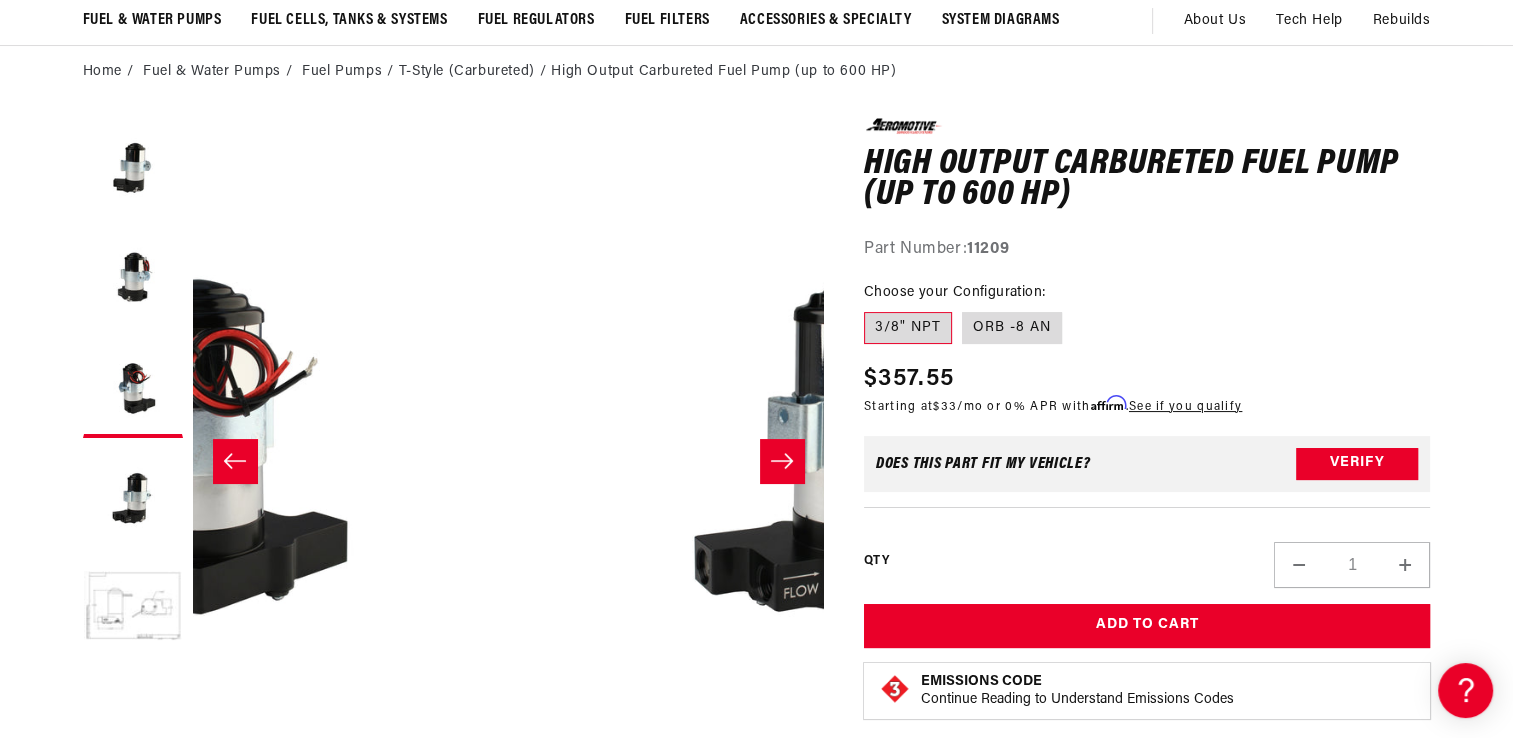 scroll, scrollTop: 0, scrollLeft: 0, axis: both 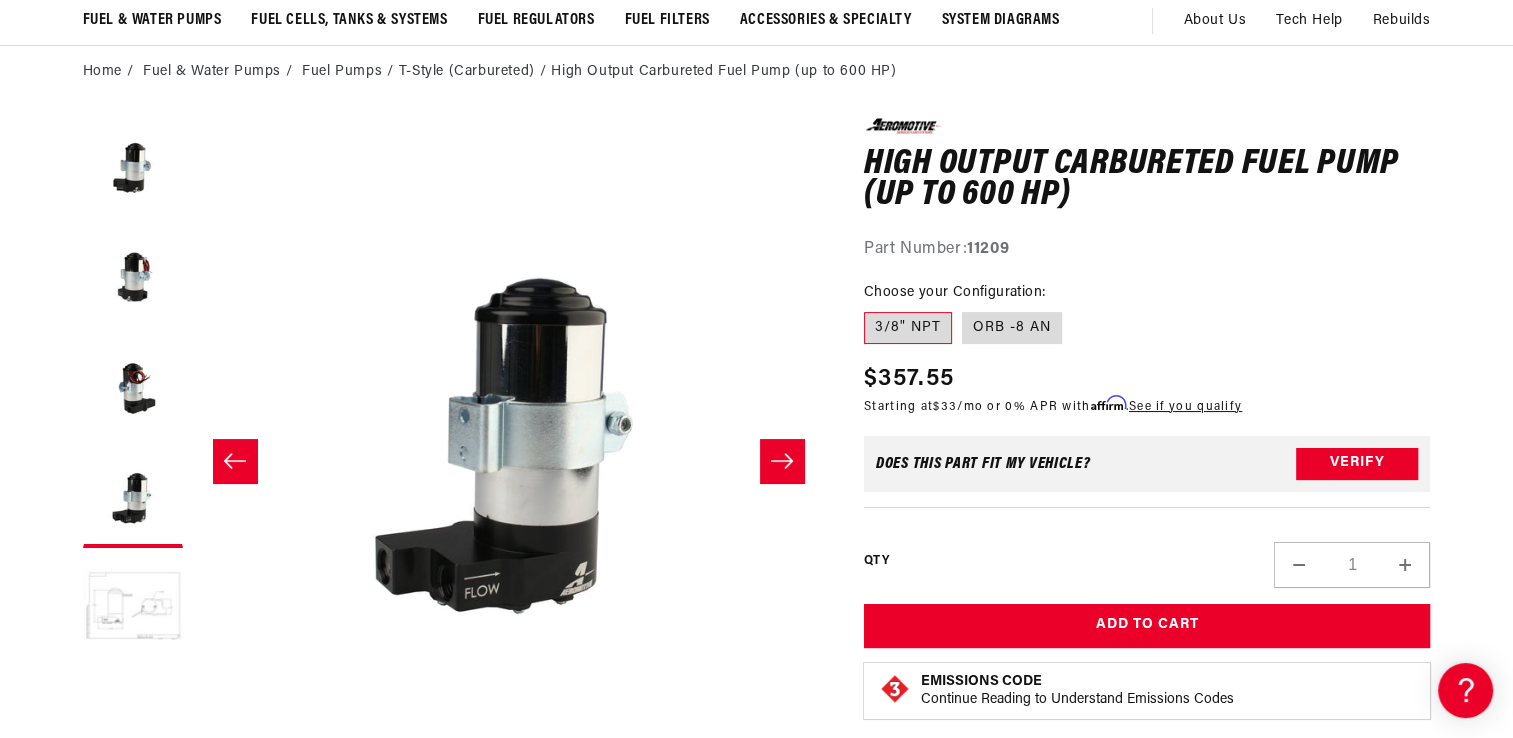 click at bounding box center (133, 608) 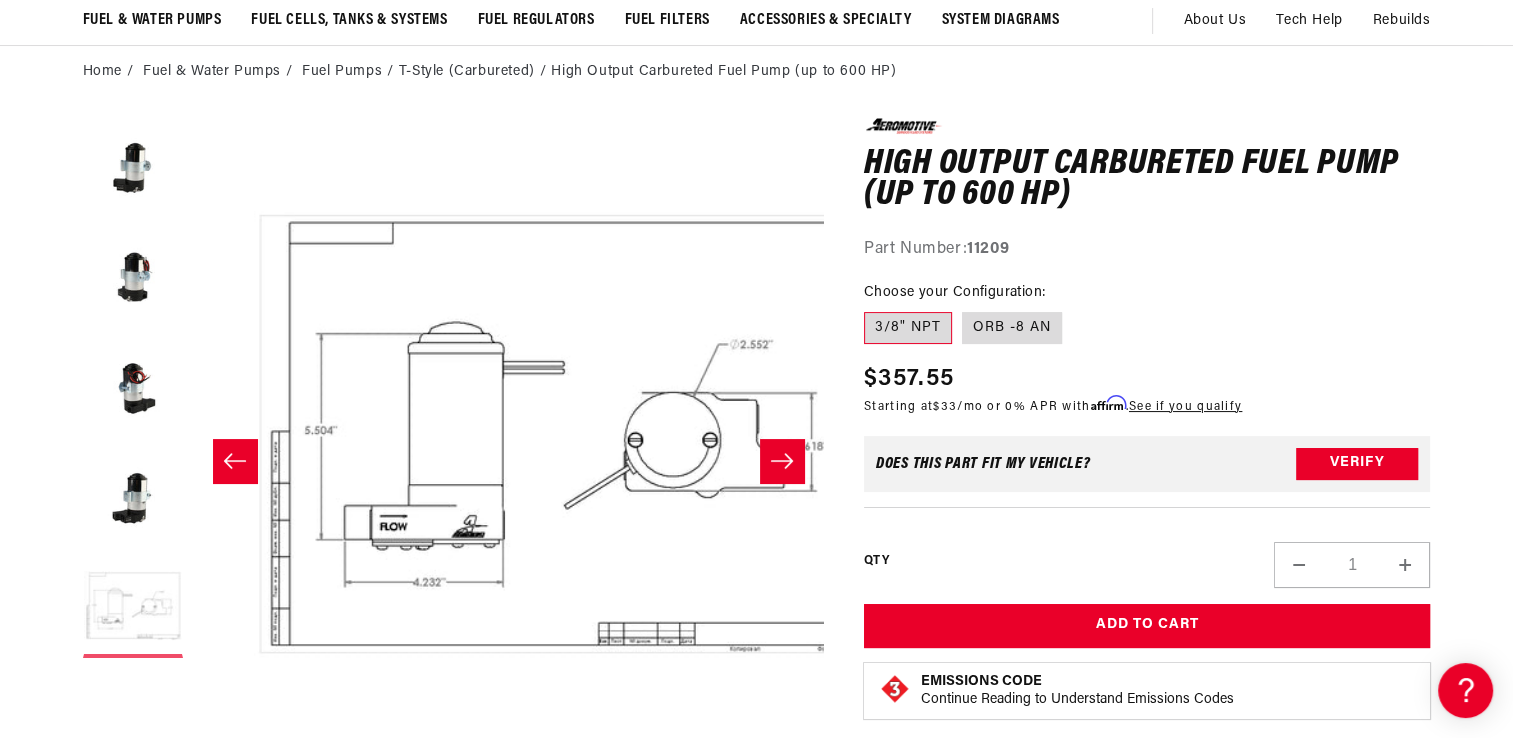 scroll, scrollTop: 0, scrollLeft: 2525, axis: horizontal 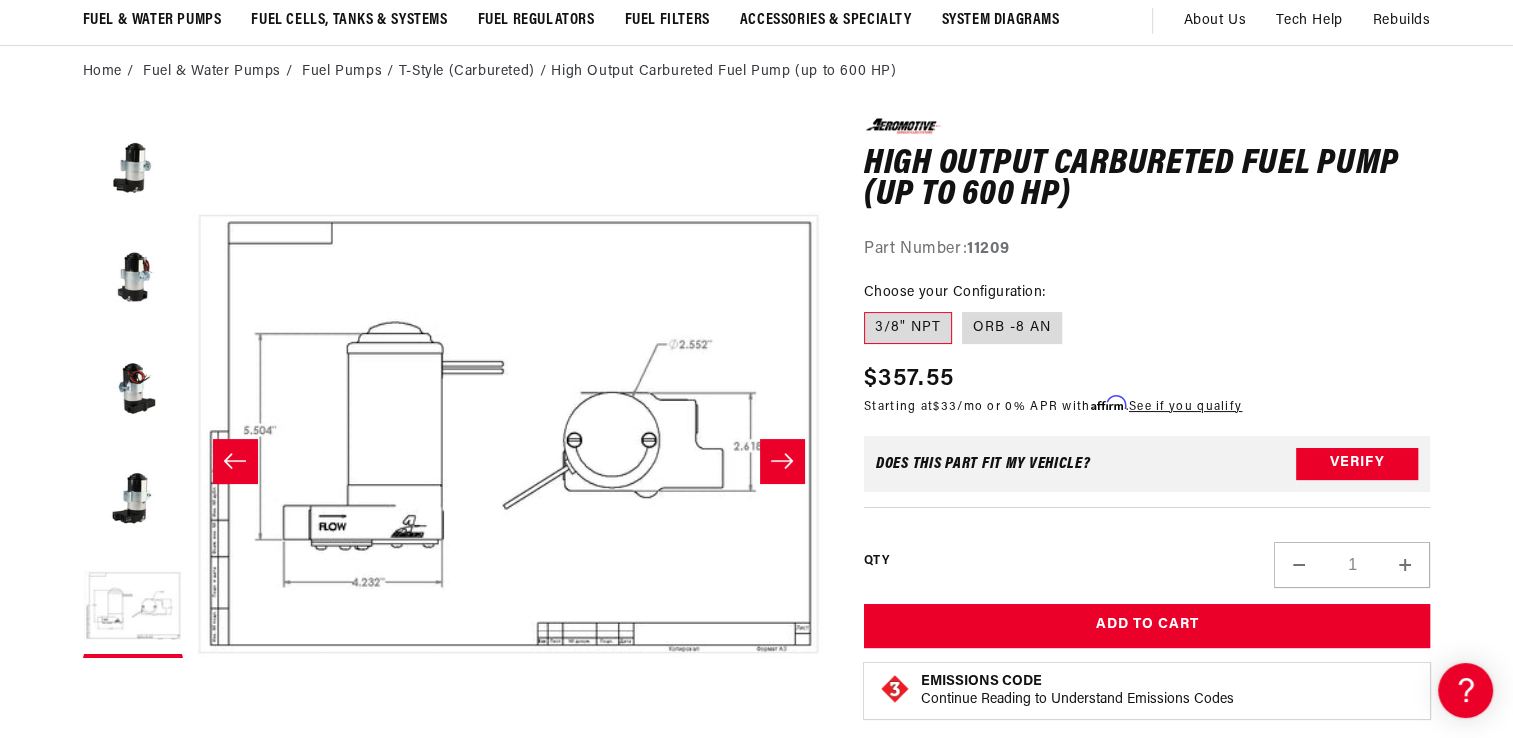 type 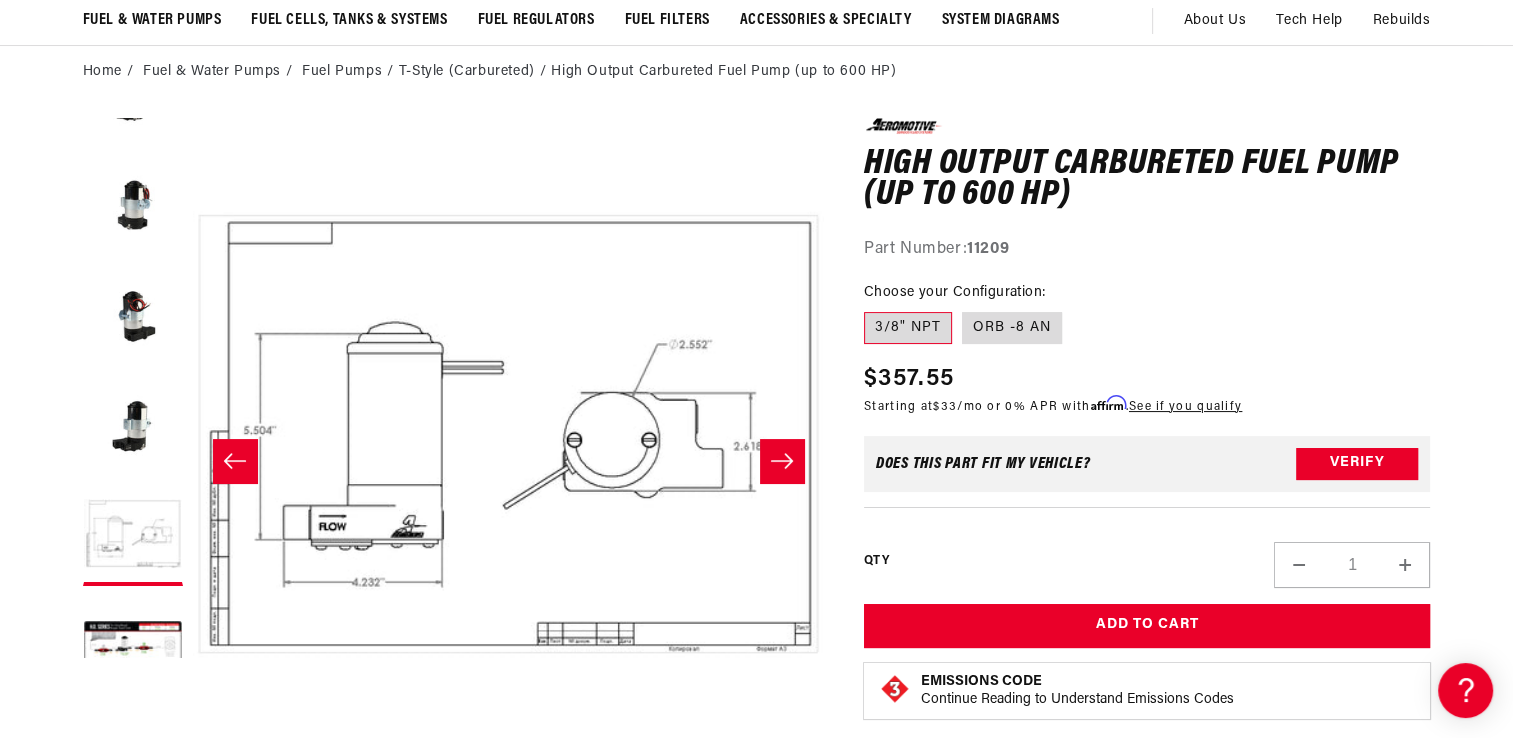scroll, scrollTop: 109, scrollLeft: 0, axis: vertical 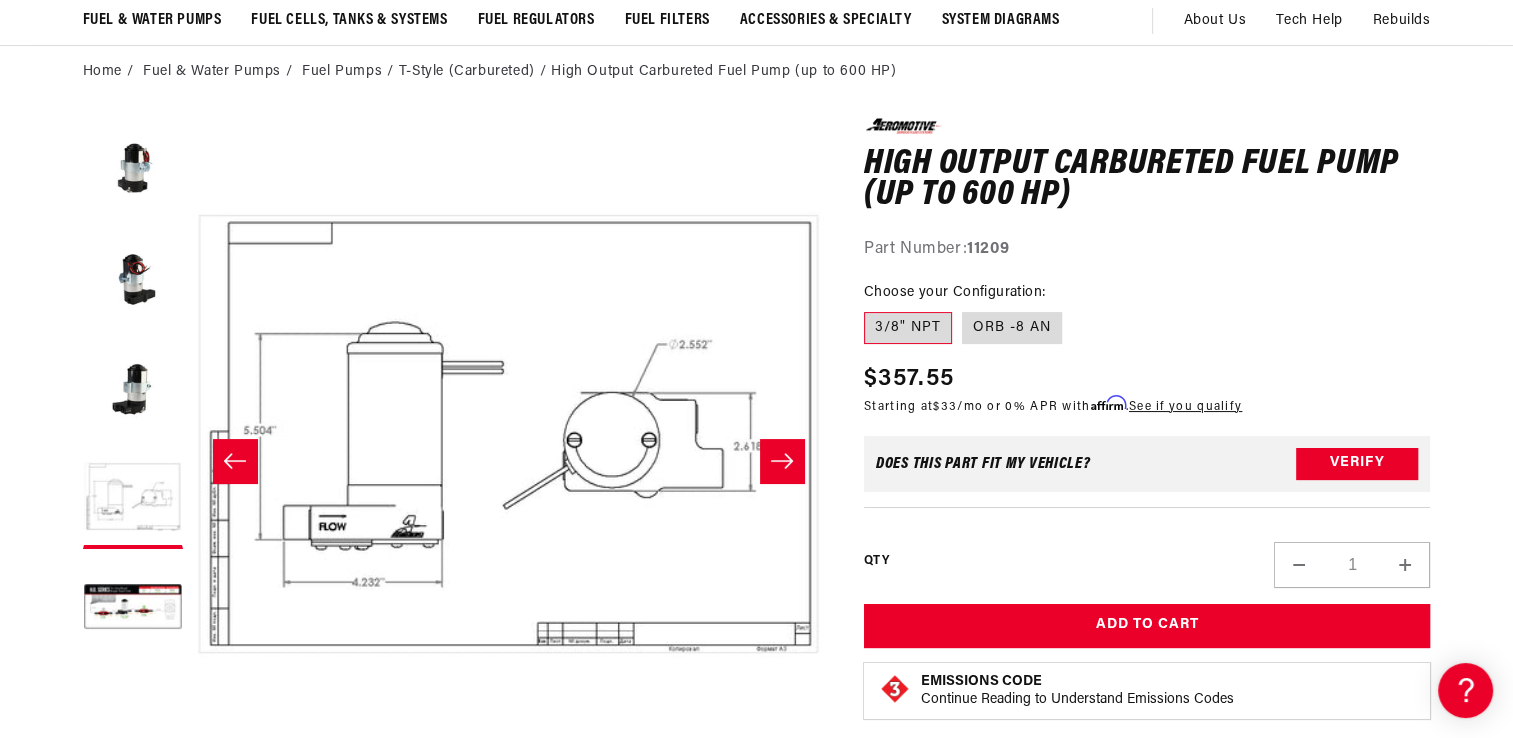 click on "0.0 star rating      Write a review
High Output Carbureted Fuel Pump (up to 600 HP)
High Output Carbureted Fuel Pump (up to 600 HP)
0.0 star rating      Write a review
Part Number:  11209
Image 5 is now available in gallery view
Skip to product information
Open media 1 in modal
Open media 2 in modal
Open media 3 in modal" at bounding box center [756, 929] 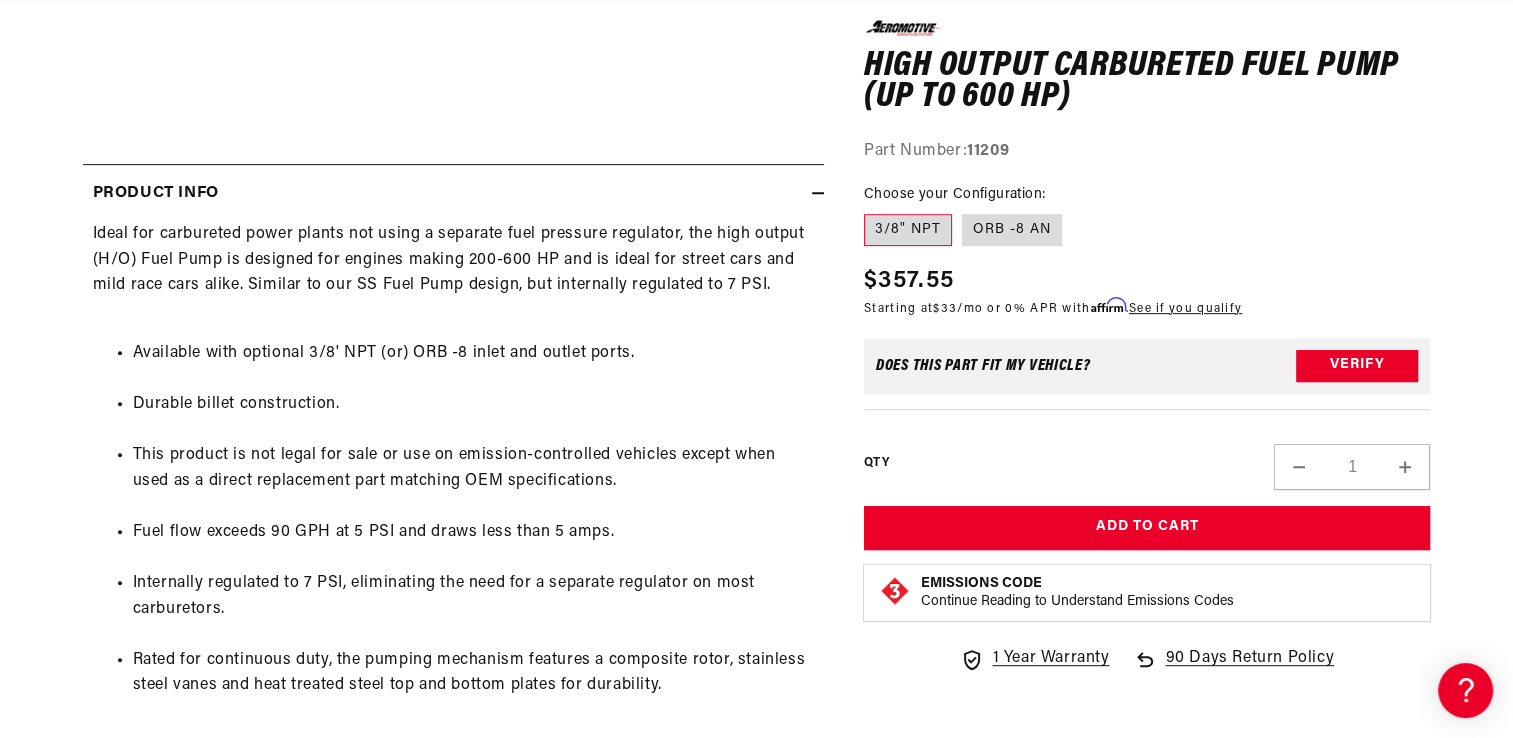 scroll 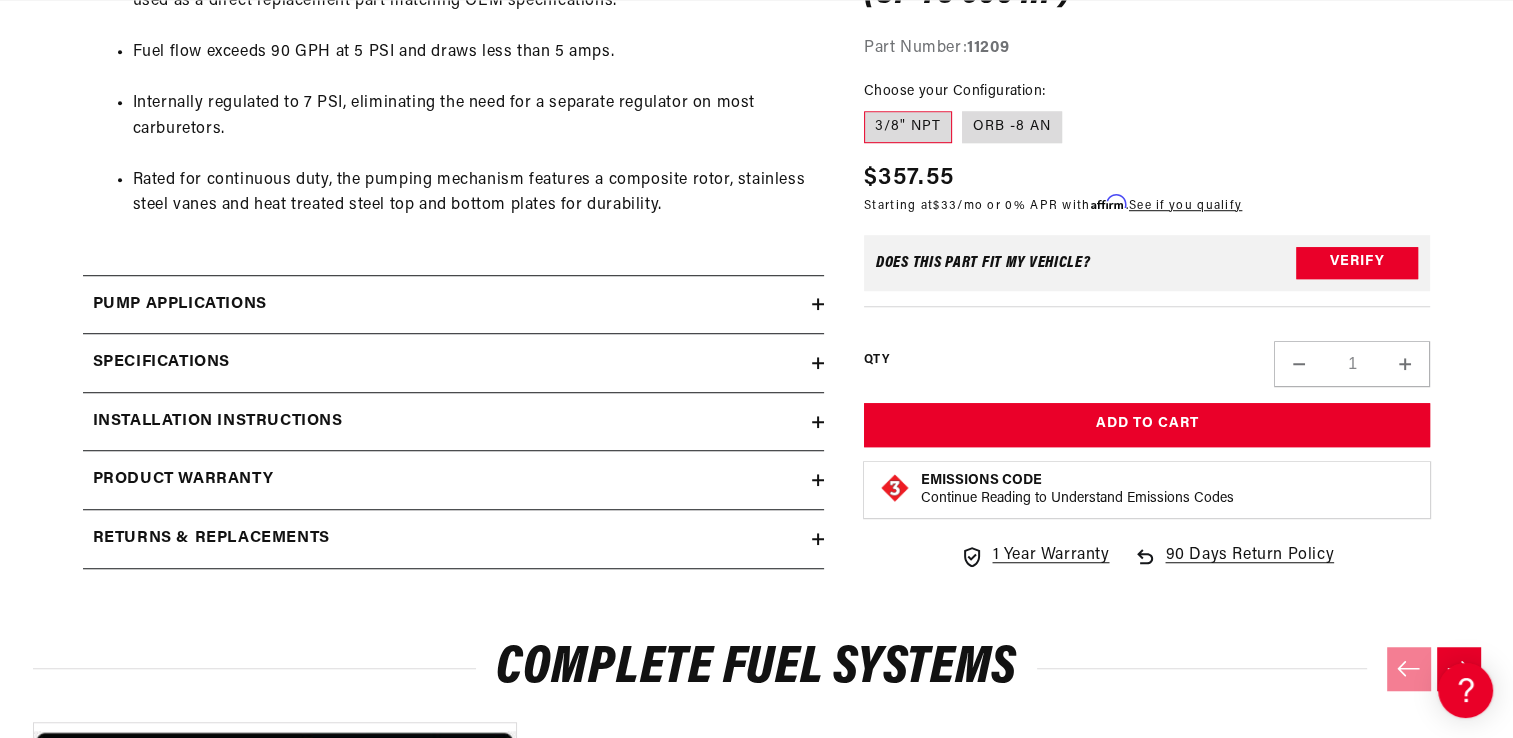click on "Installation Instructions" at bounding box center [218, 422] 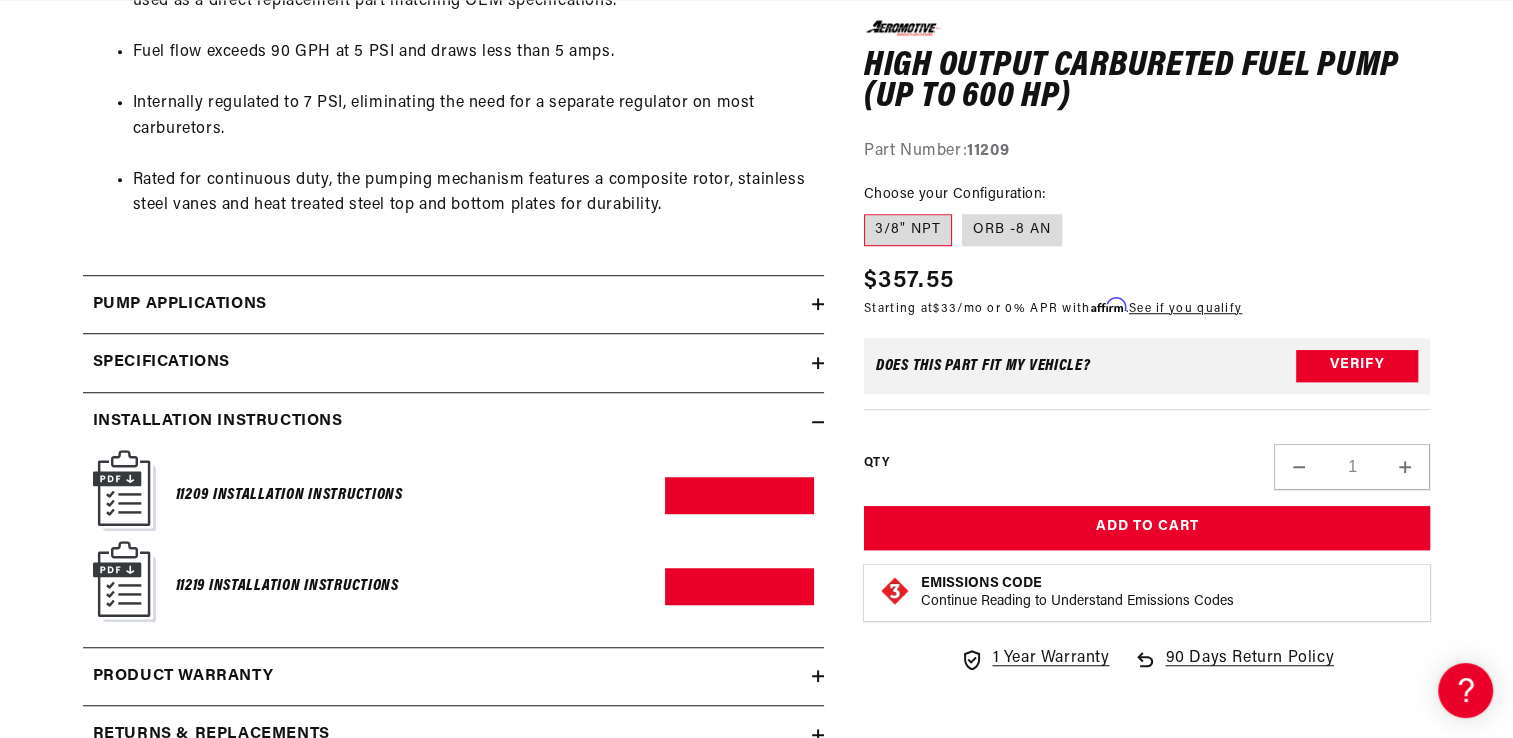 scroll, scrollTop: 0, scrollLeft: 0, axis: both 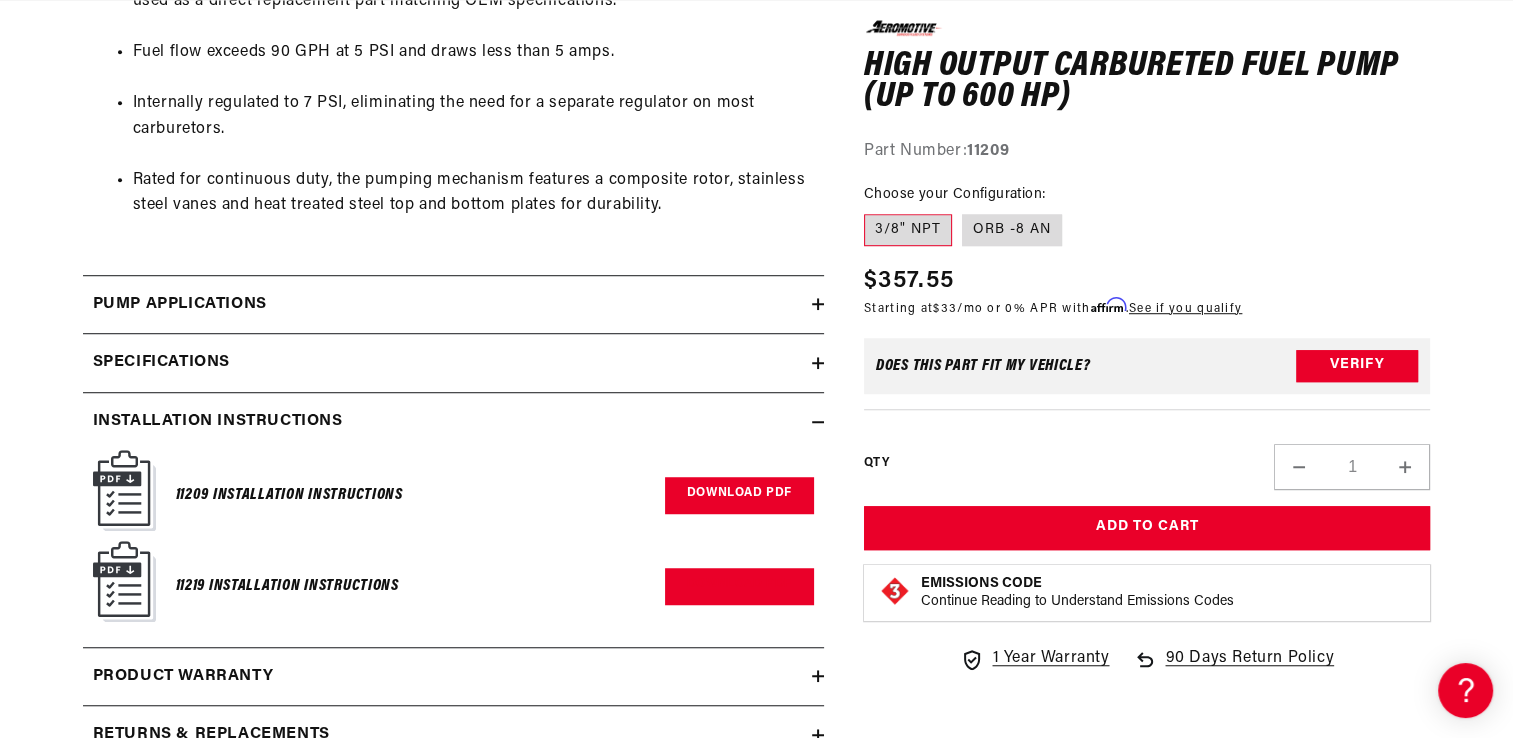 click on "Download PDF" at bounding box center [739, 495] 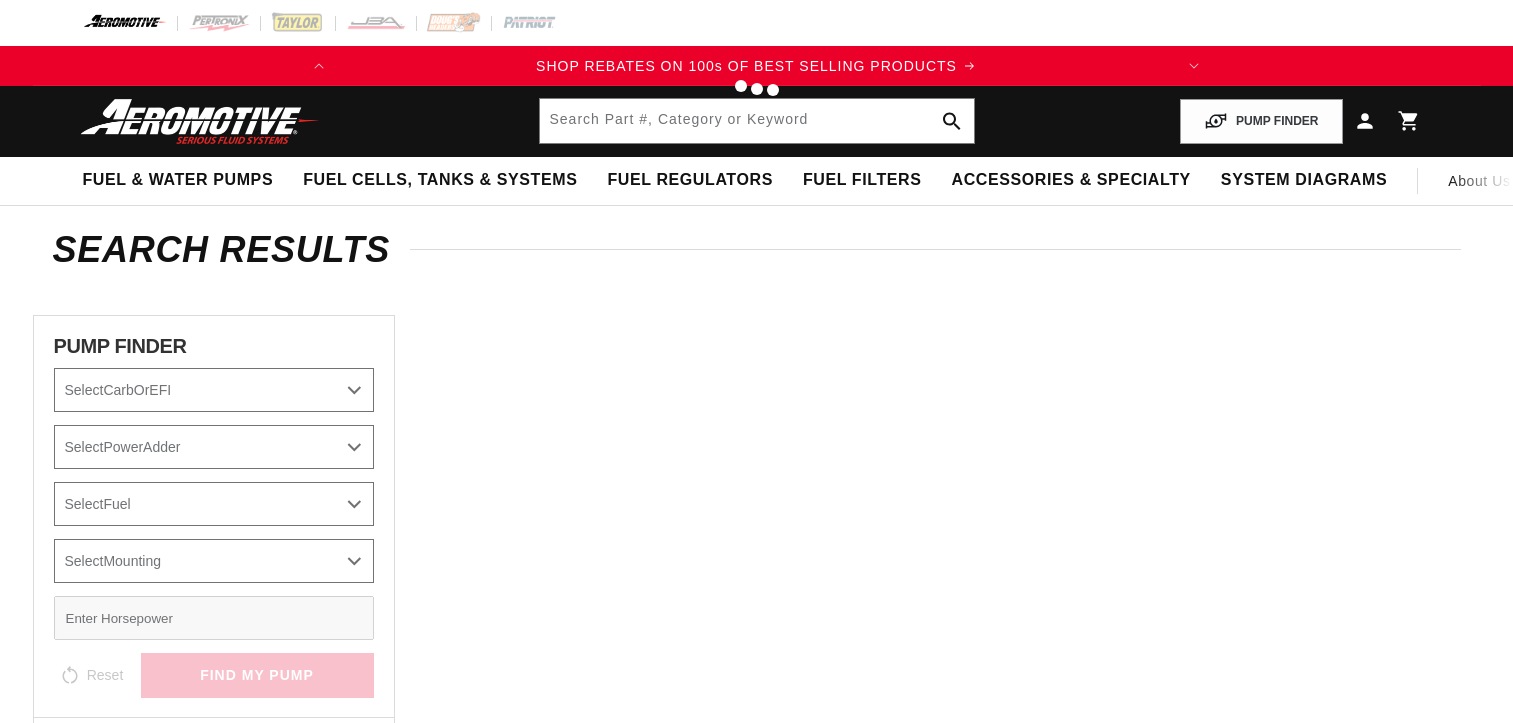 type on "11209" 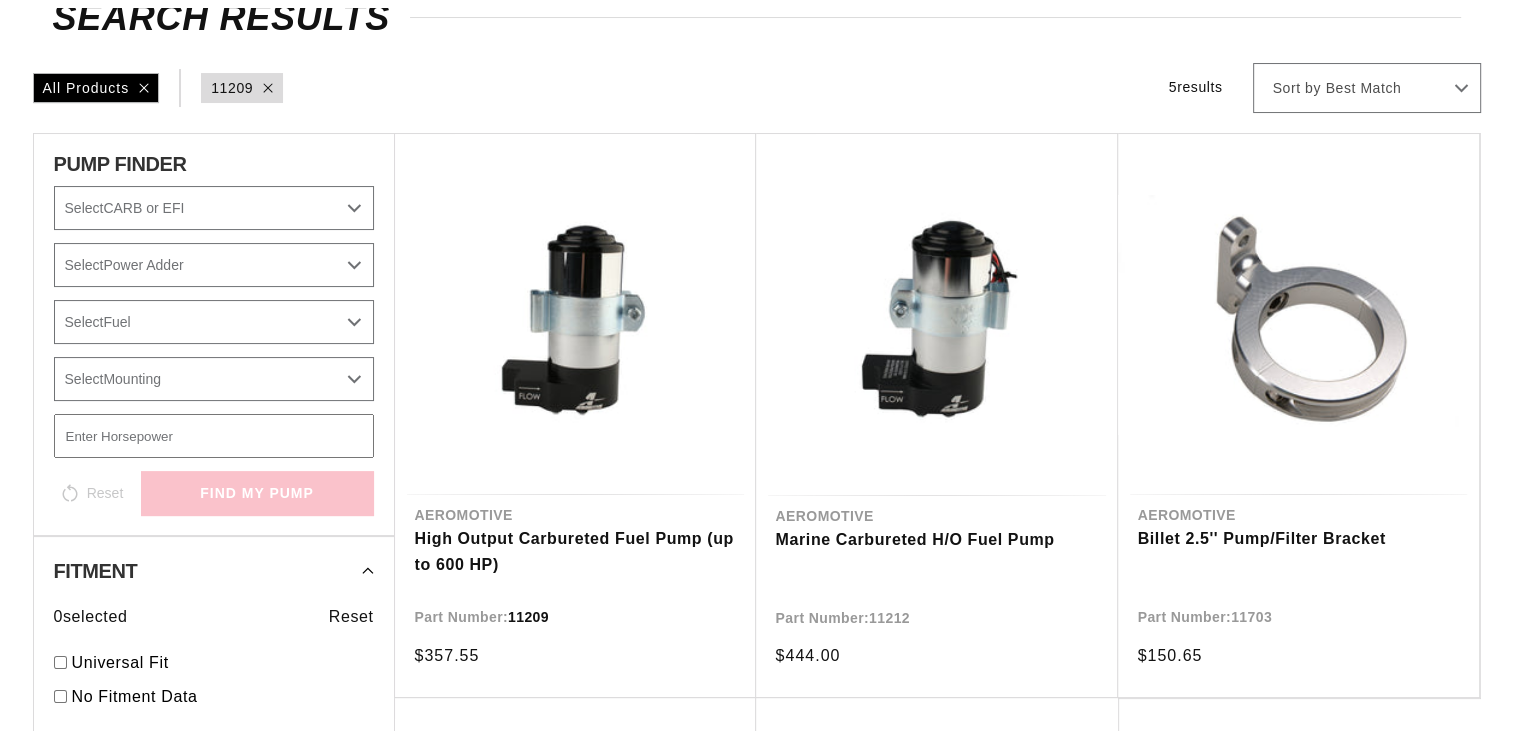 scroll, scrollTop: 240, scrollLeft: 0, axis: vertical 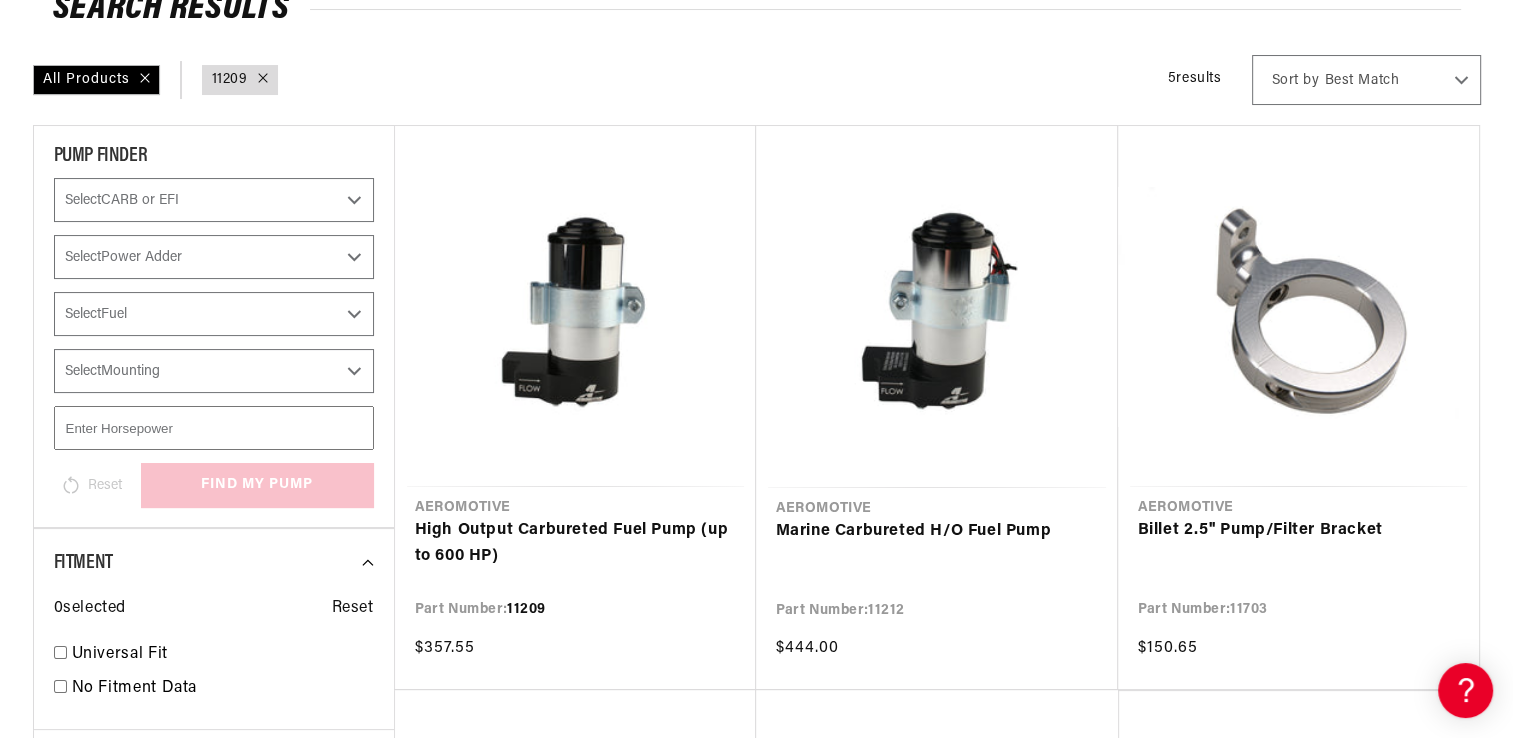 click on "Search Results
All Products
query :
11209
5  results
Show Universal Parts
Sort by
Best Match Featured Name, A-Z Name, Z-A Price, Low to High Price, High to Low
Filter By
PUMP FINDER
Select  CARB or EFI
Carbureted
Select  Power Adder
No - Naturally Aspirated
Yes - Forced Induction
Select  Fuel
E85
Gas
Select  Mounting
External
Reset
find my pump
Select Your Vehicle
Select  Year
2010
2009
2008
2007
2006
2005
2004
2003
2002
2001
2000" at bounding box center (756, 1180) 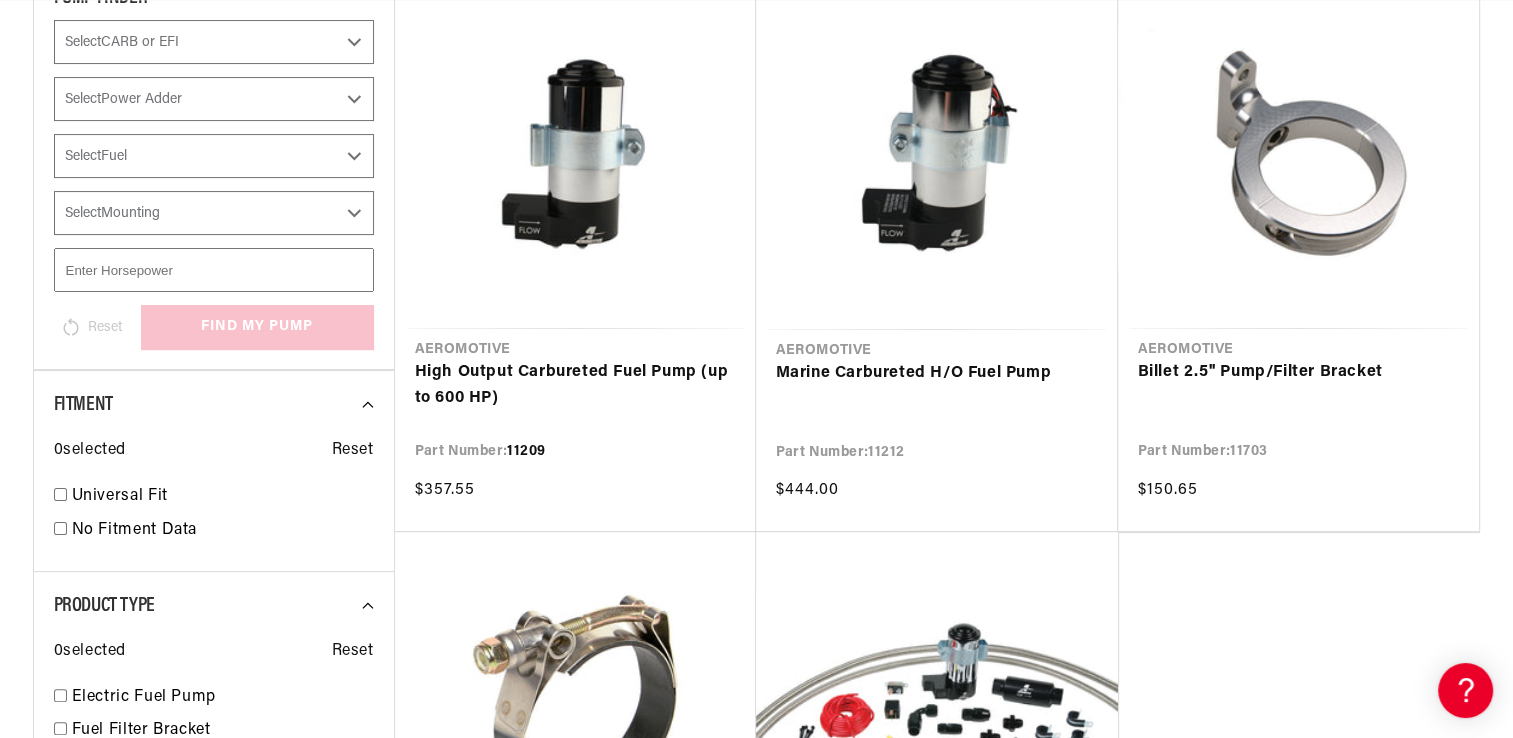 scroll, scrollTop: 400, scrollLeft: 0, axis: vertical 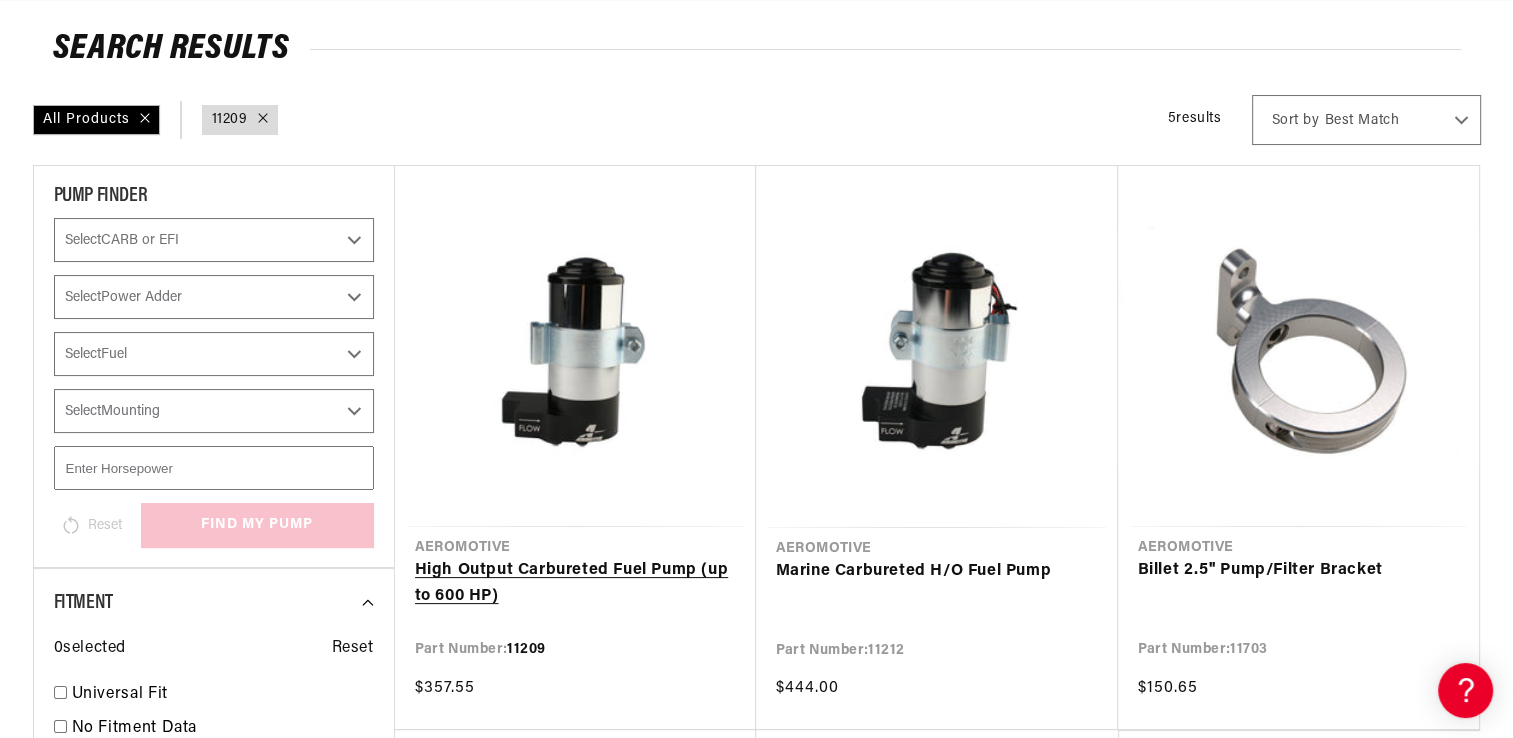 click on "High Output Carbureted Fuel Pump (up to 600 HP)" at bounding box center (575, 583) 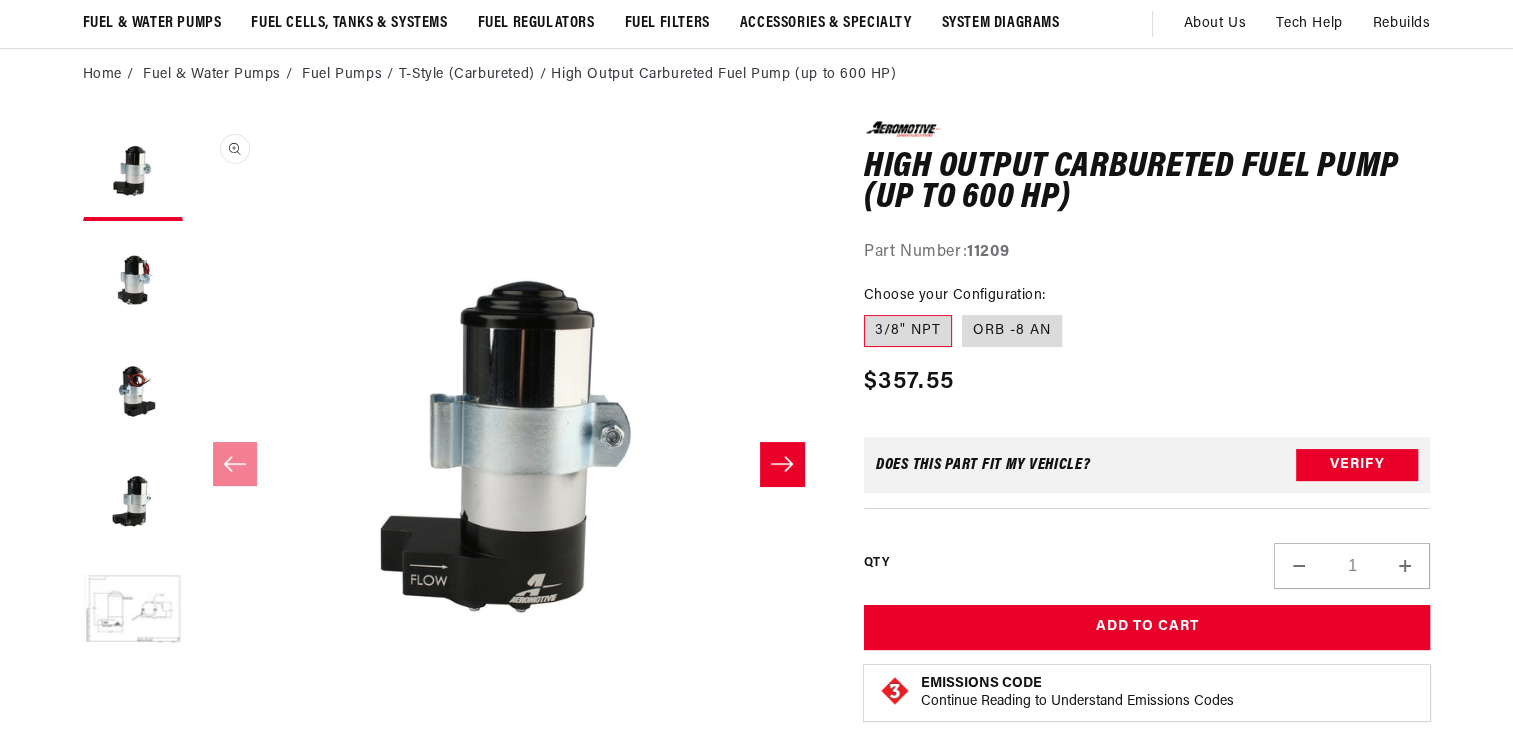 scroll, scrollTop: 160, scrollLeft: 0, axis: vertical 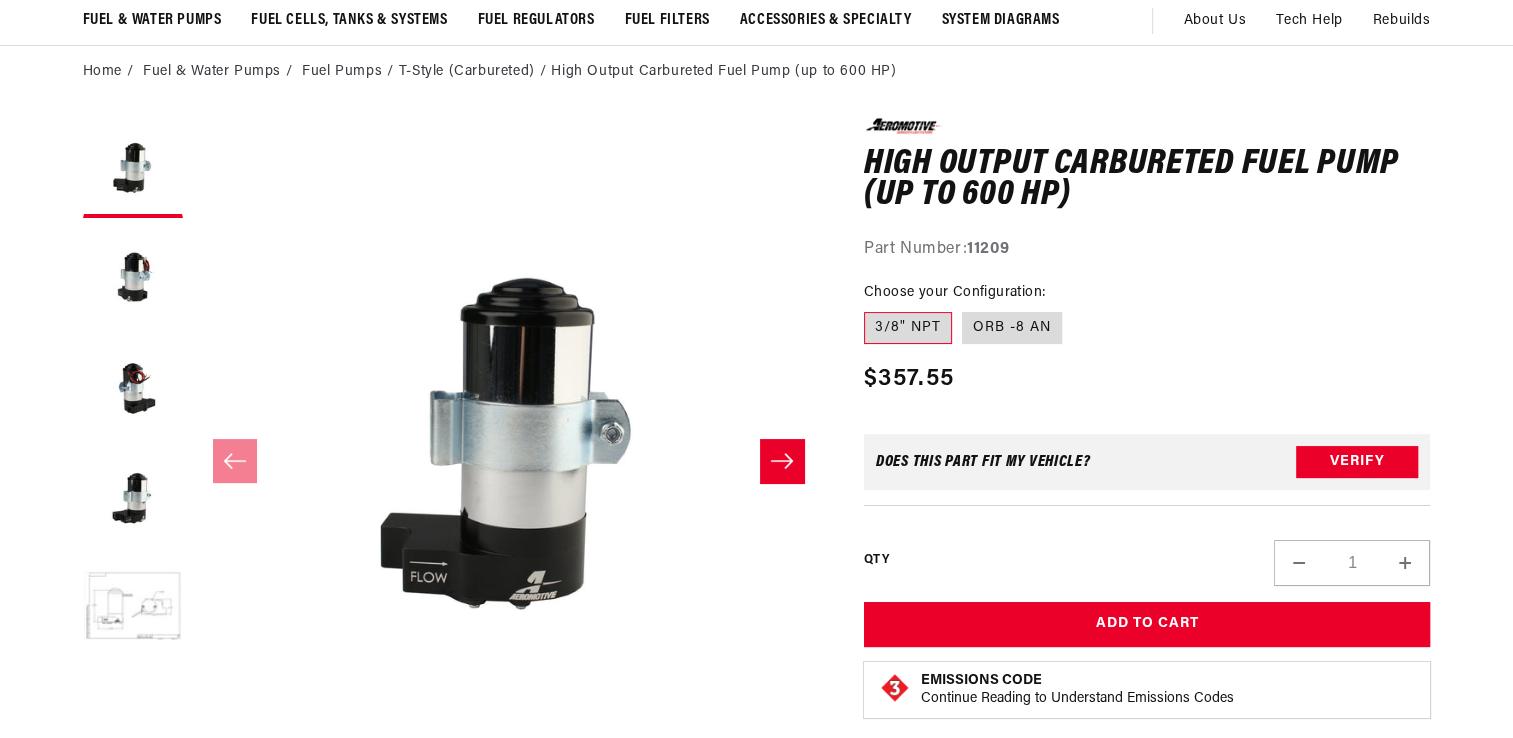 click at bounding box center (782, 461) 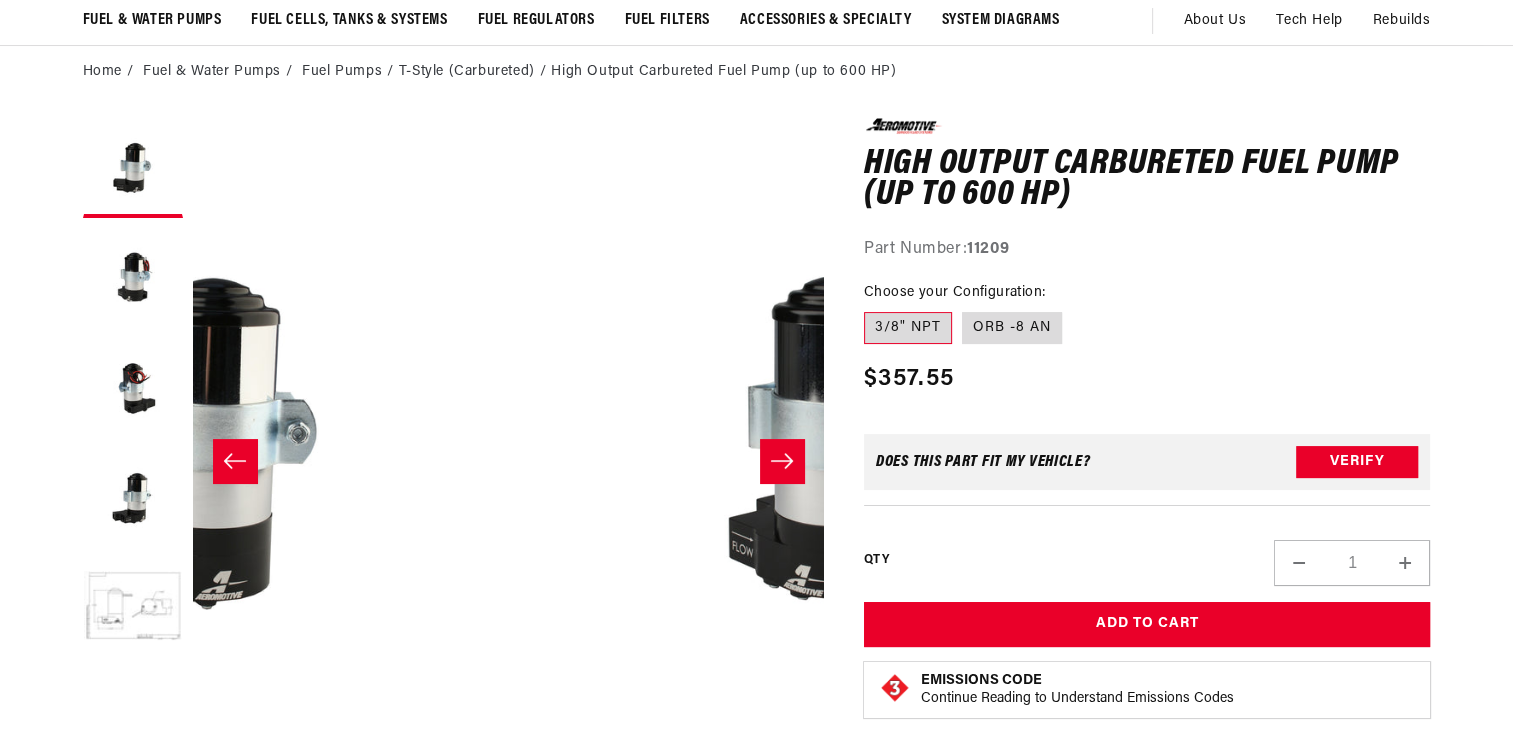 scroll, scrollTop: 0, scrollLeft: 631, axis: horizontal 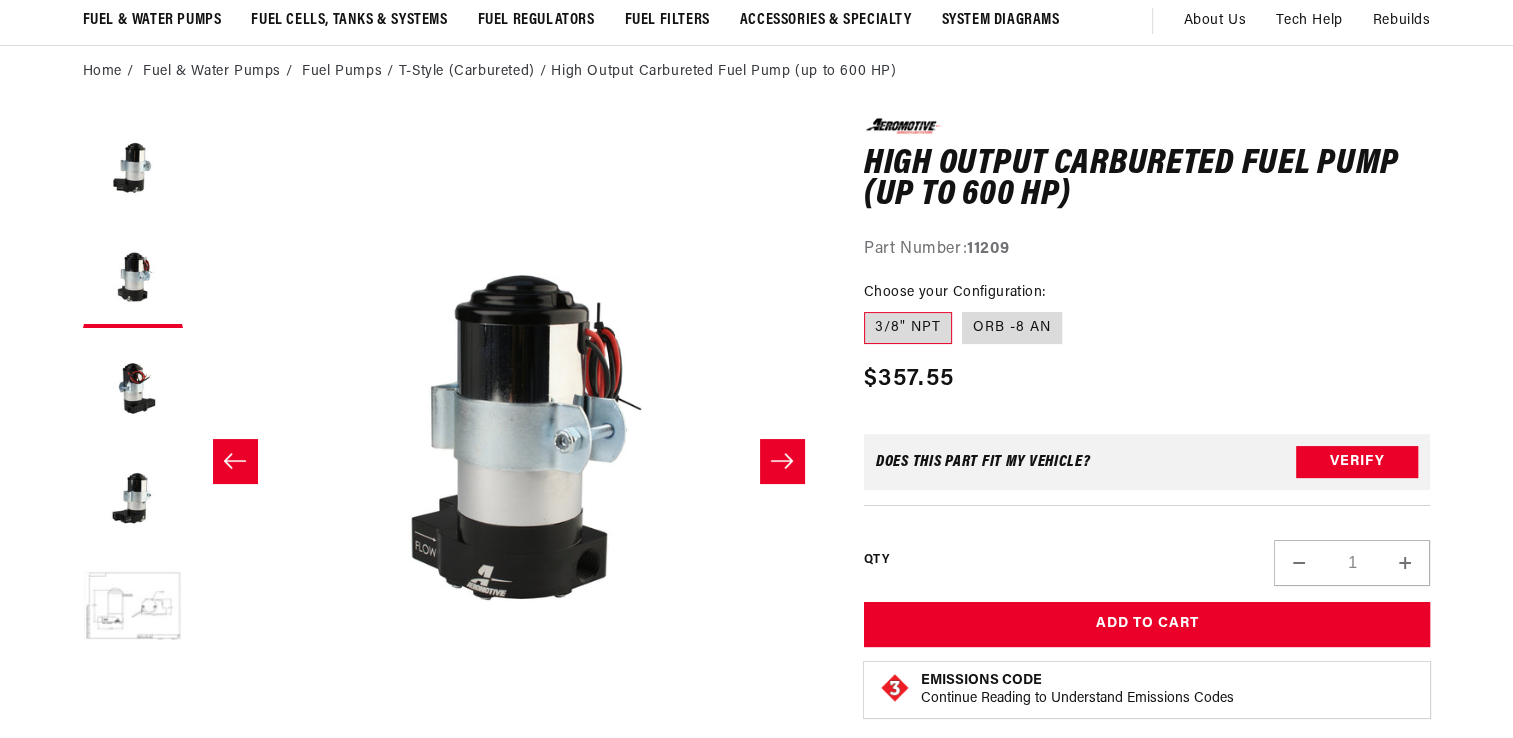 click at bounding box center (782, 461) 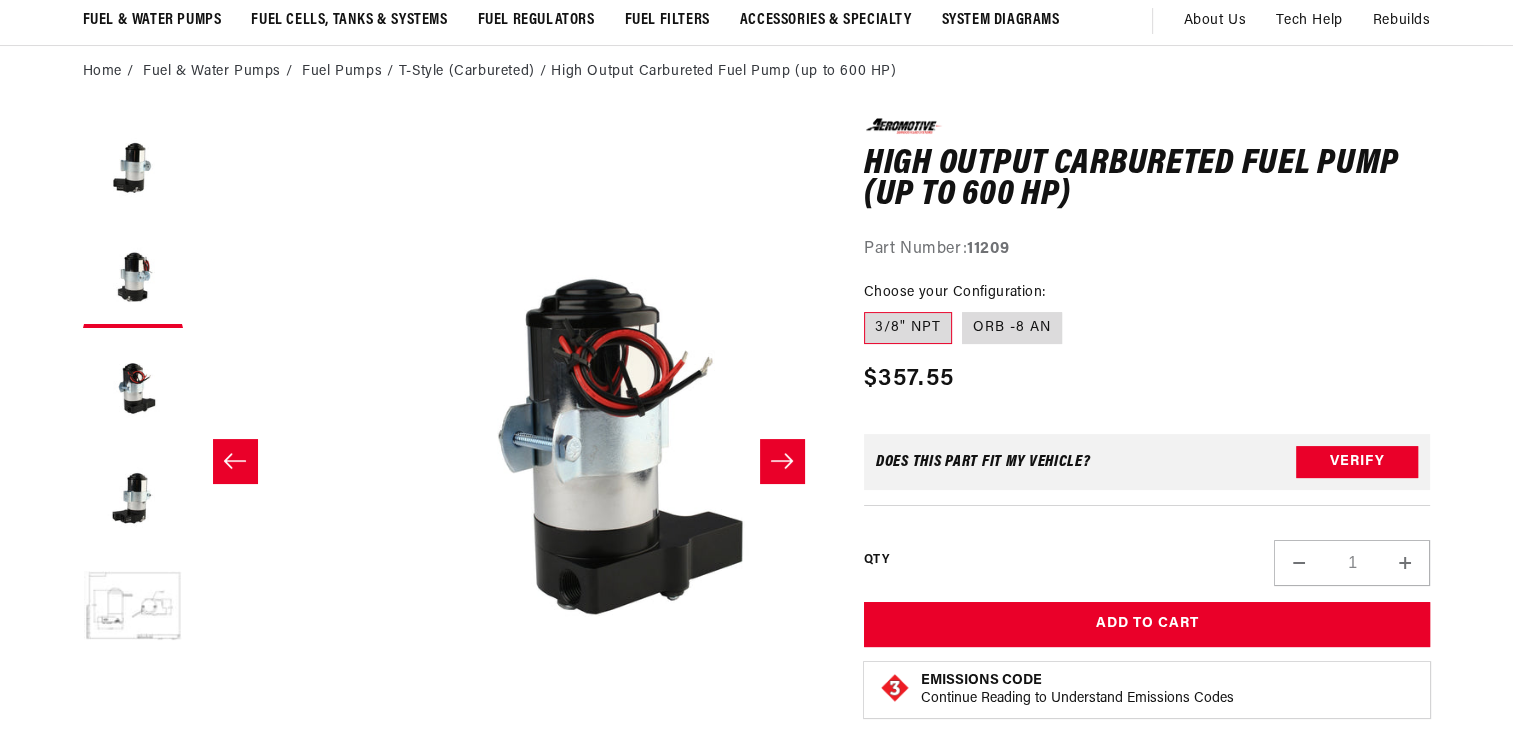 scroll, scrollTop: 0, scrollLeft: 1263, axis: horizontal 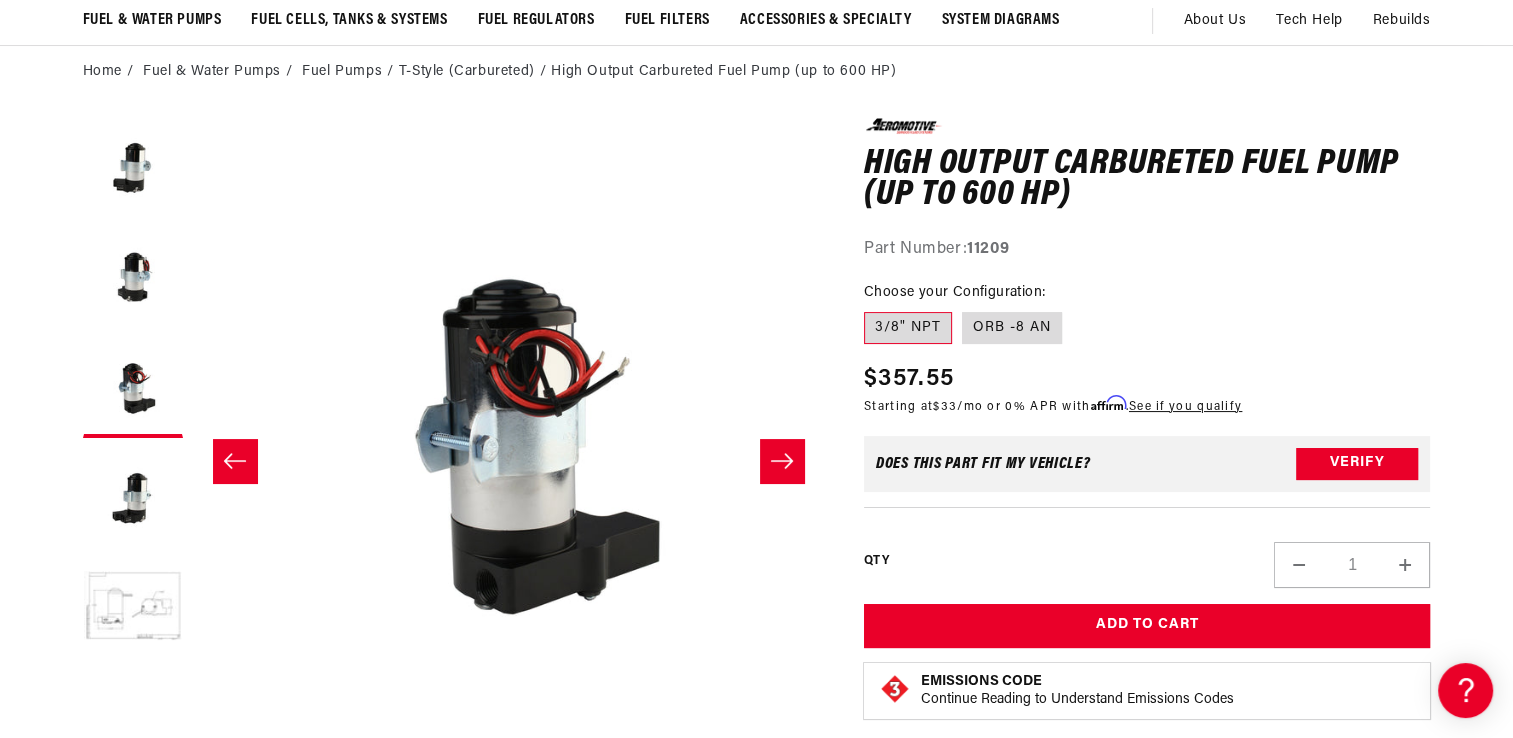 click at bounding box center (782, 461) 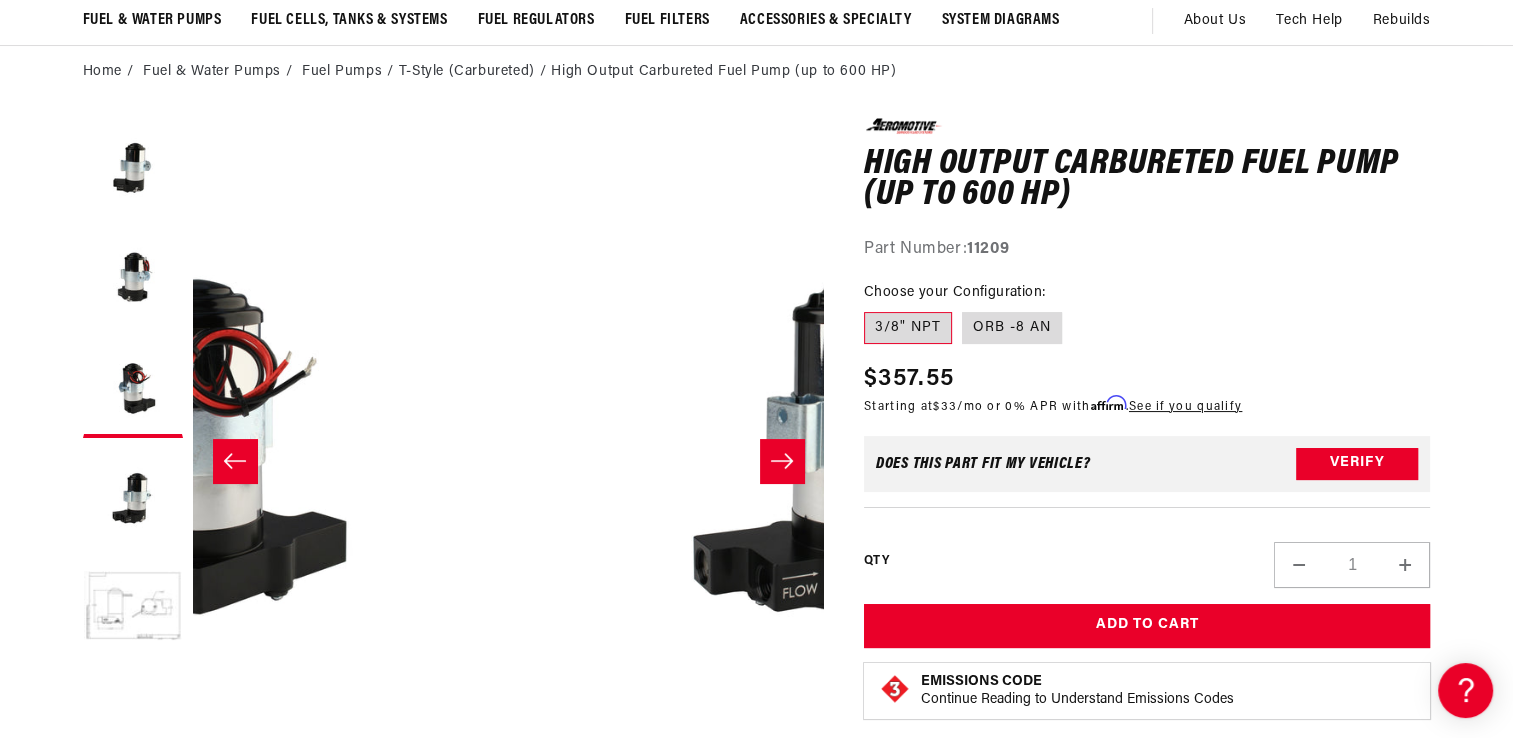 scroll, scrollTop: 0, scrollLeft: 1894, axis: horizontal 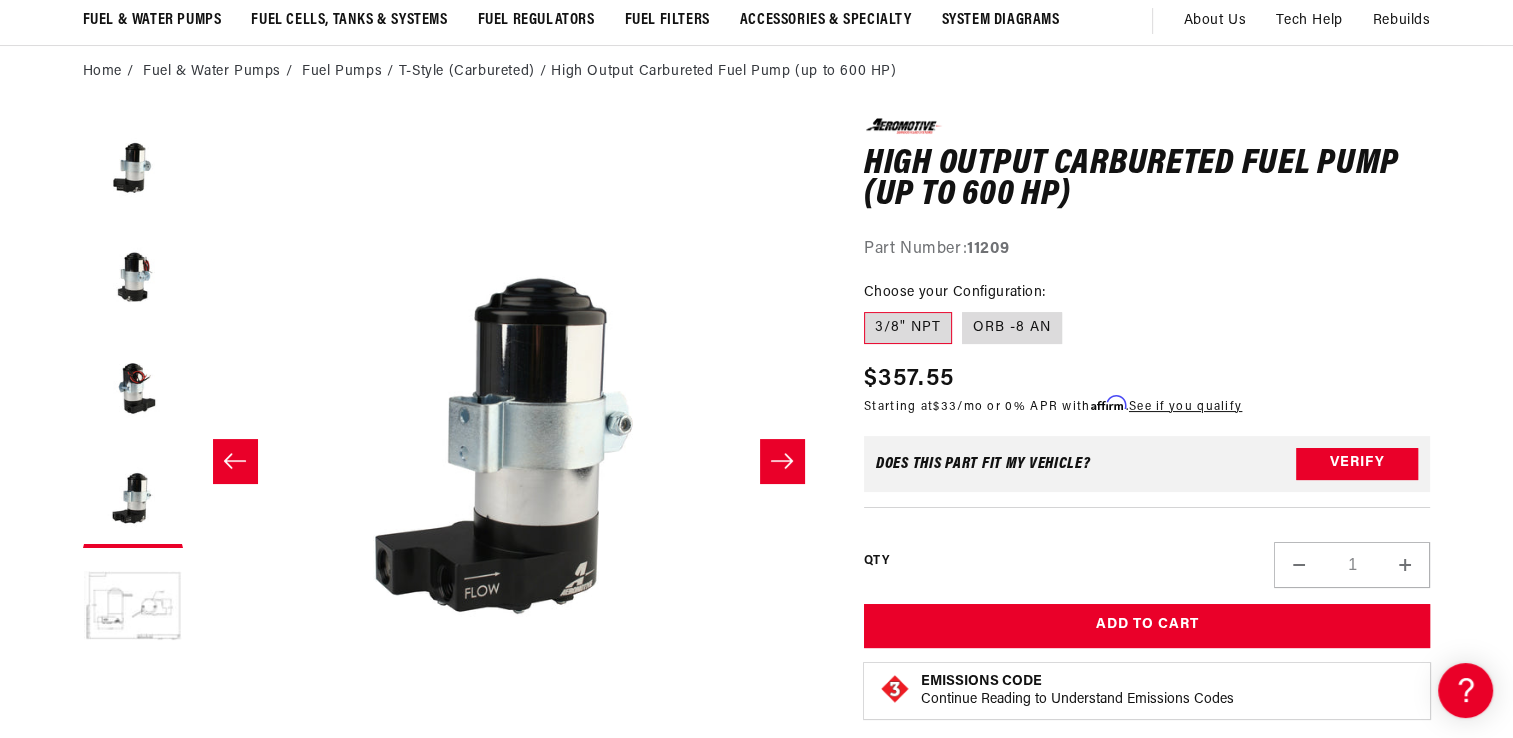 click at bounding box center [782, 461] 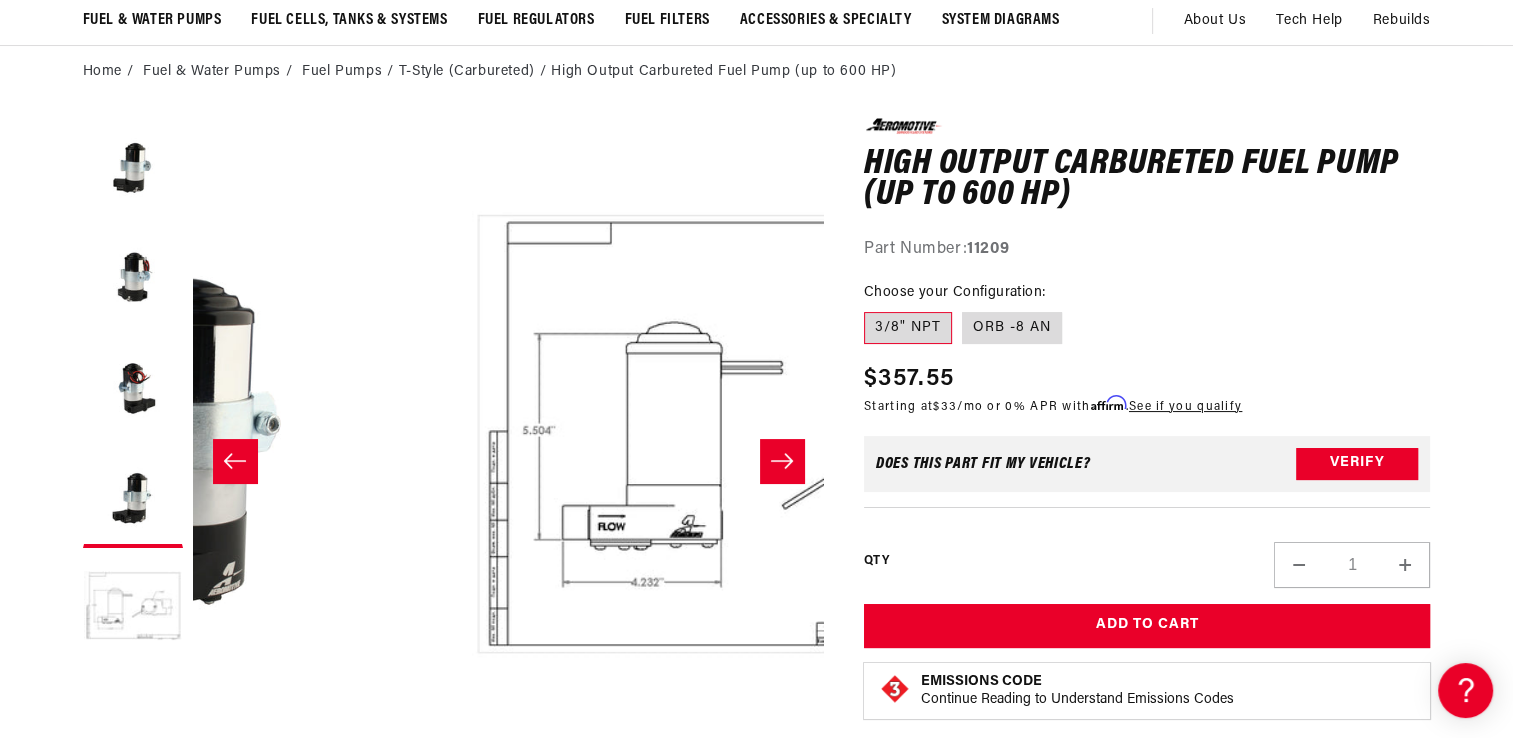 scroll, scrollTop: 0, scrollLeft: 2525, axis: horizontal 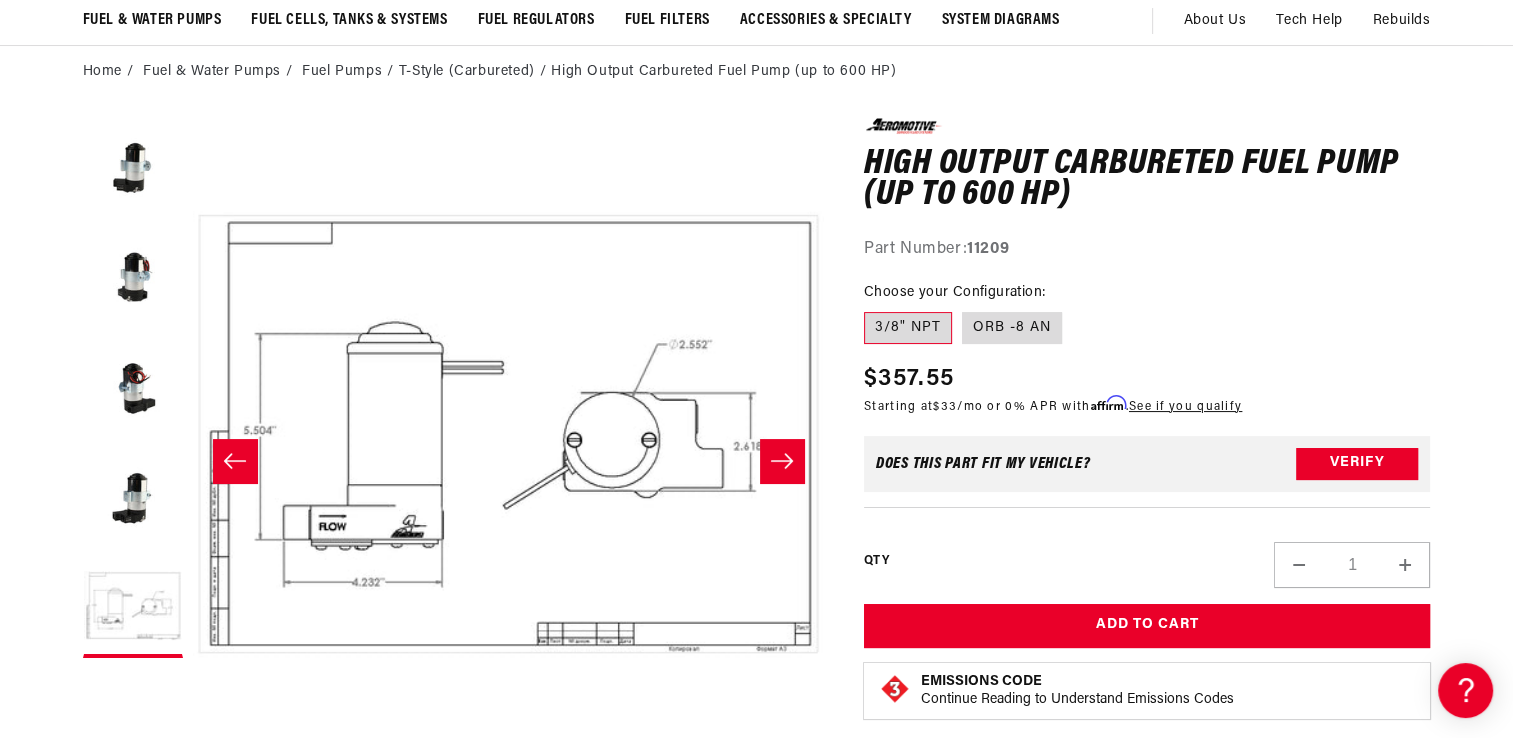type 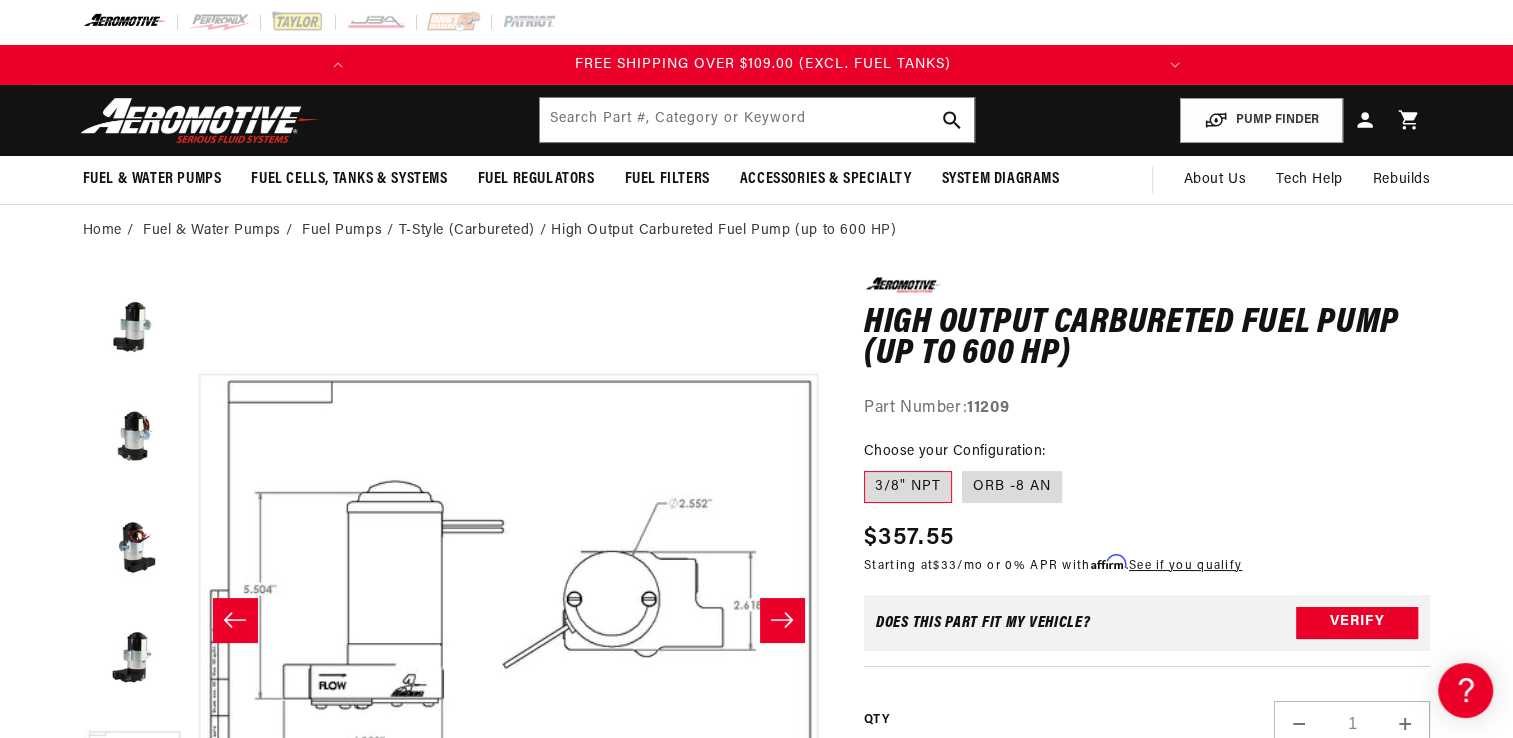 scroll, scrollTop: 0, scrollLeft: 0, axis: both 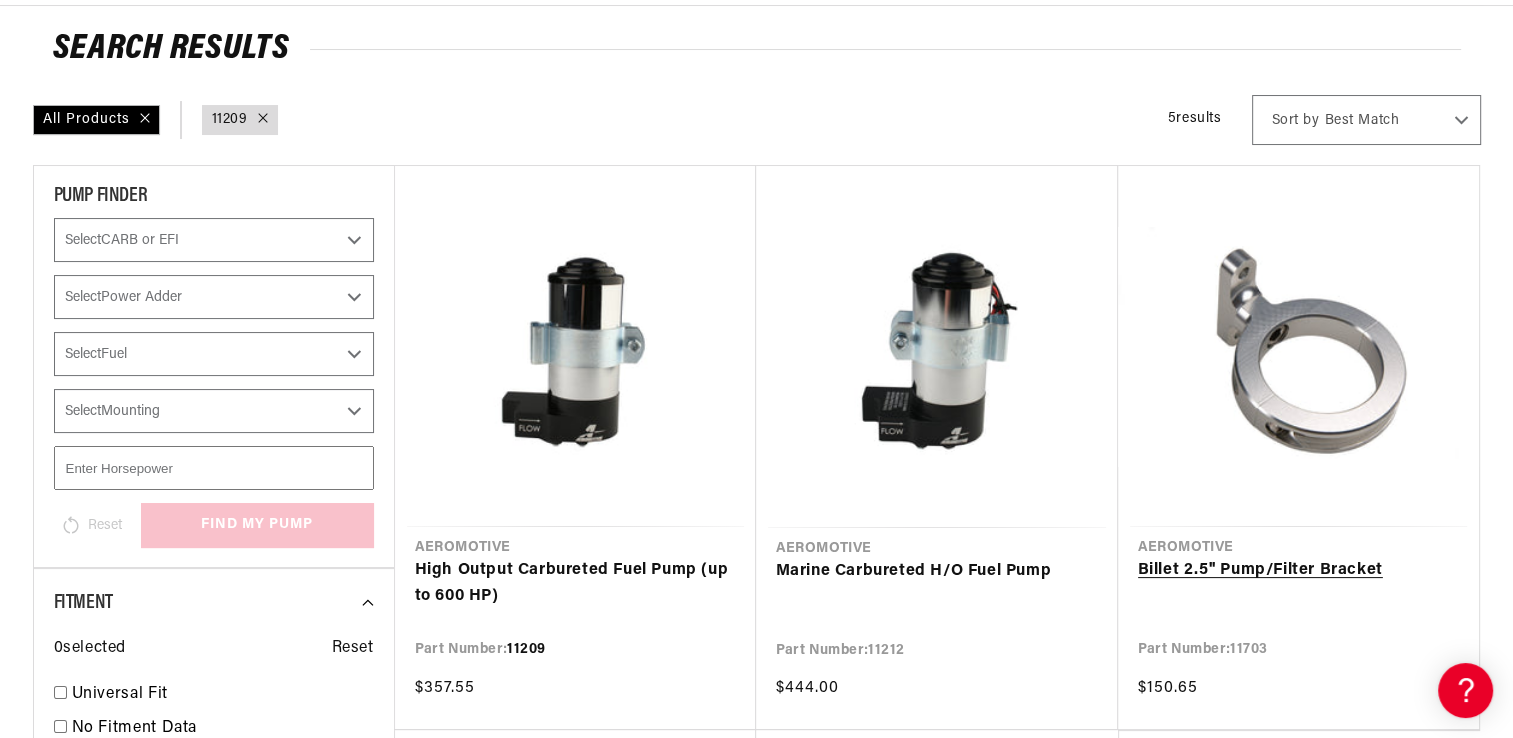 click on "Billet 2.5'' Pump/Filter Bracket" at bounding box center (1298, 571) 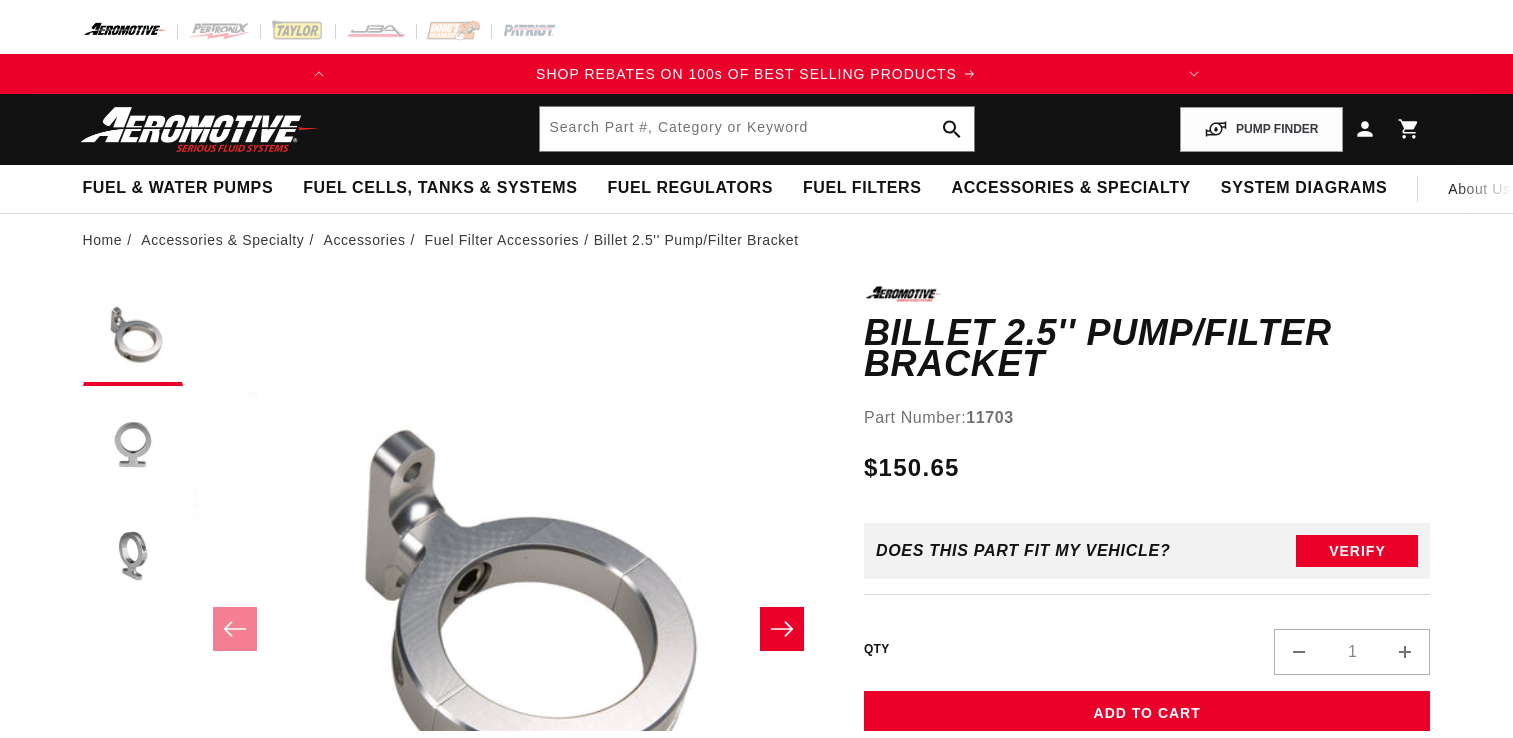 scroll, scrollTop: 0, scrollLeft: 0, axis: both 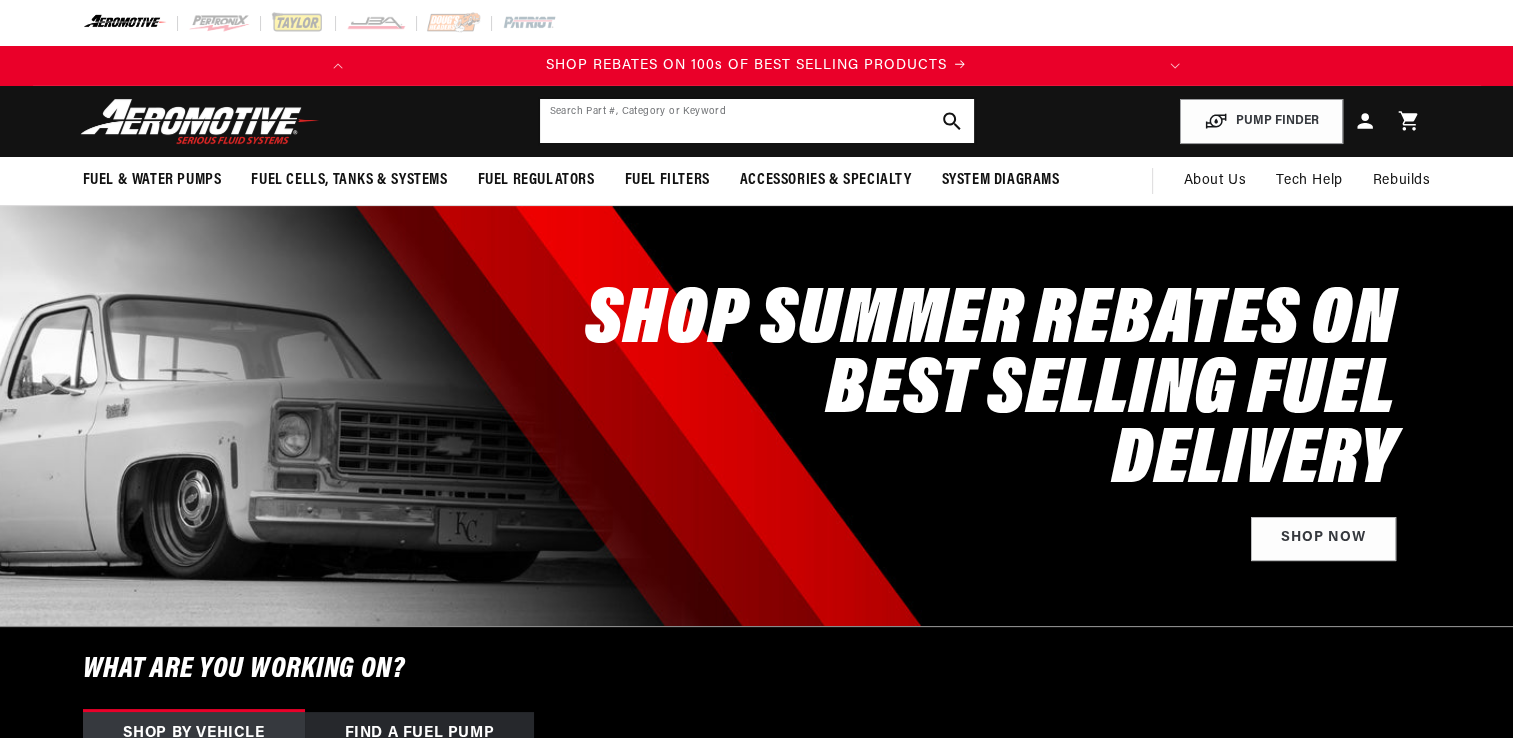click 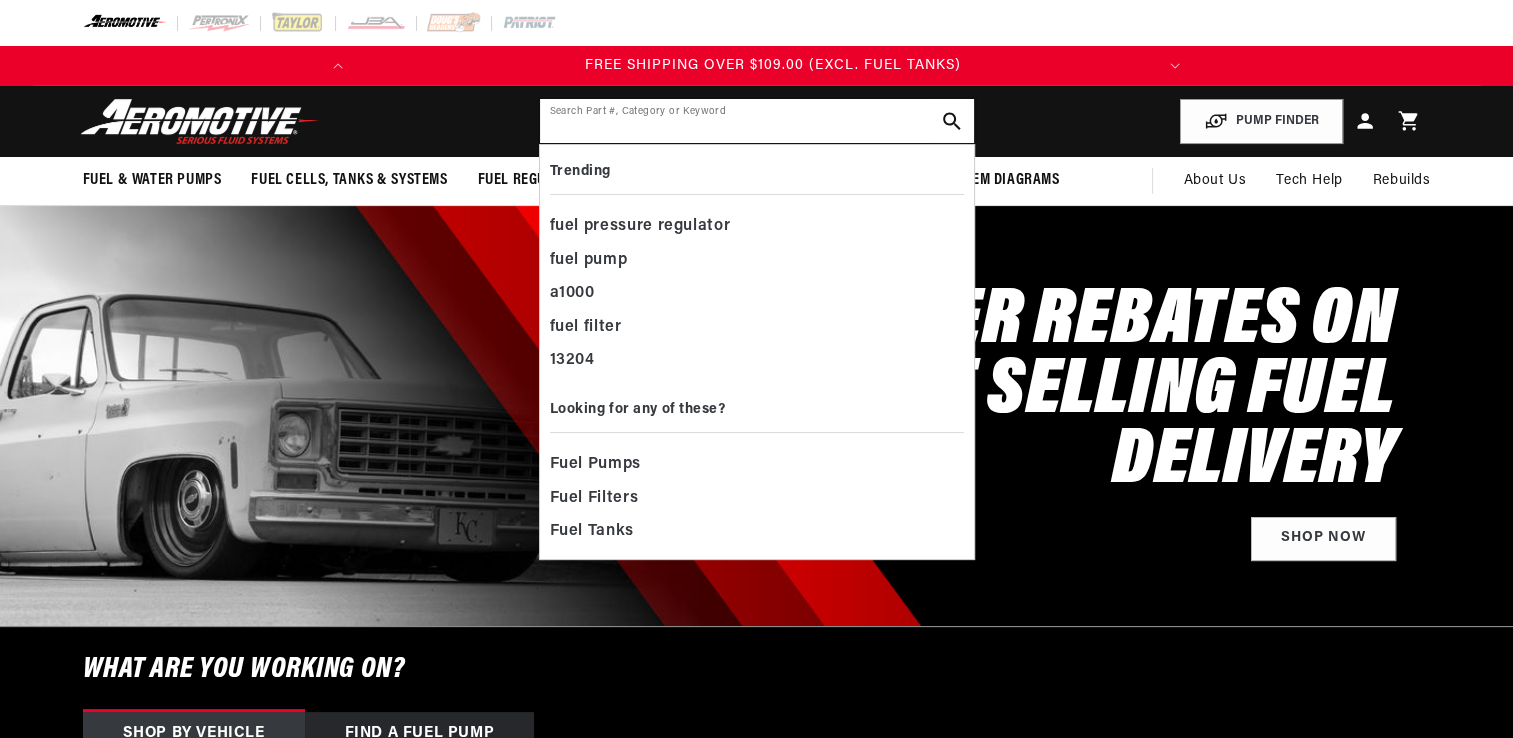 scroll, scrollTop: 0, scrollLeft: 791, axis: horizontal 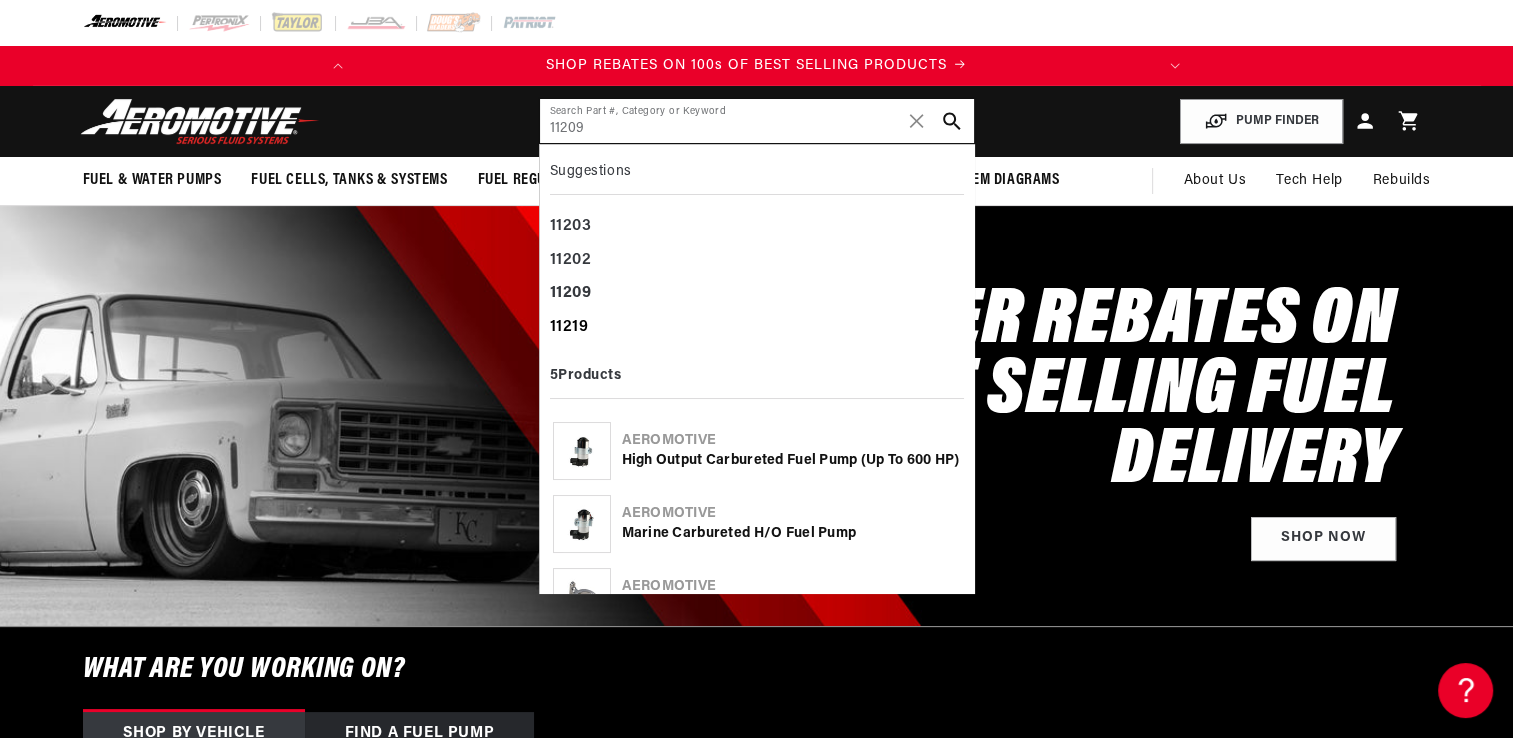 type on "11209" 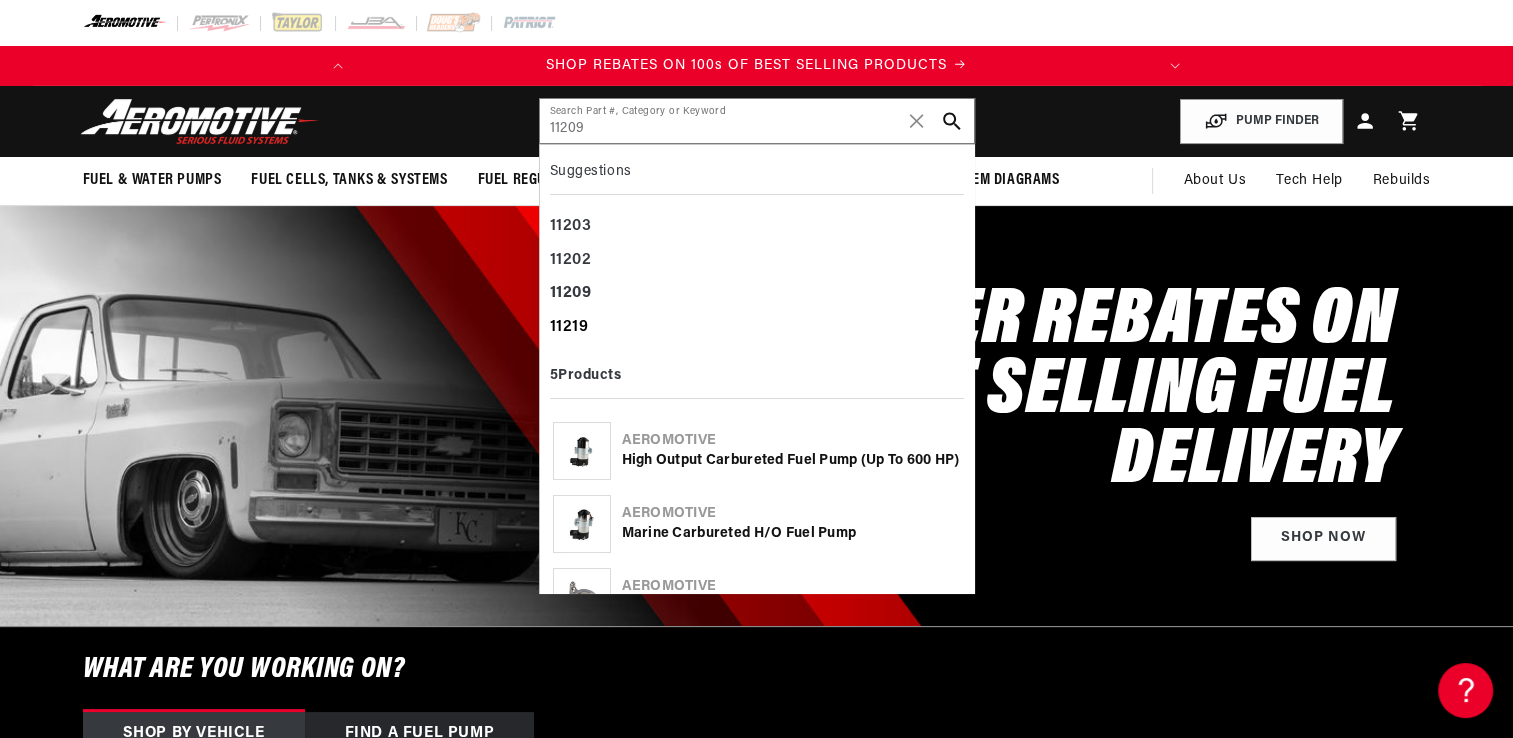click on "11219" 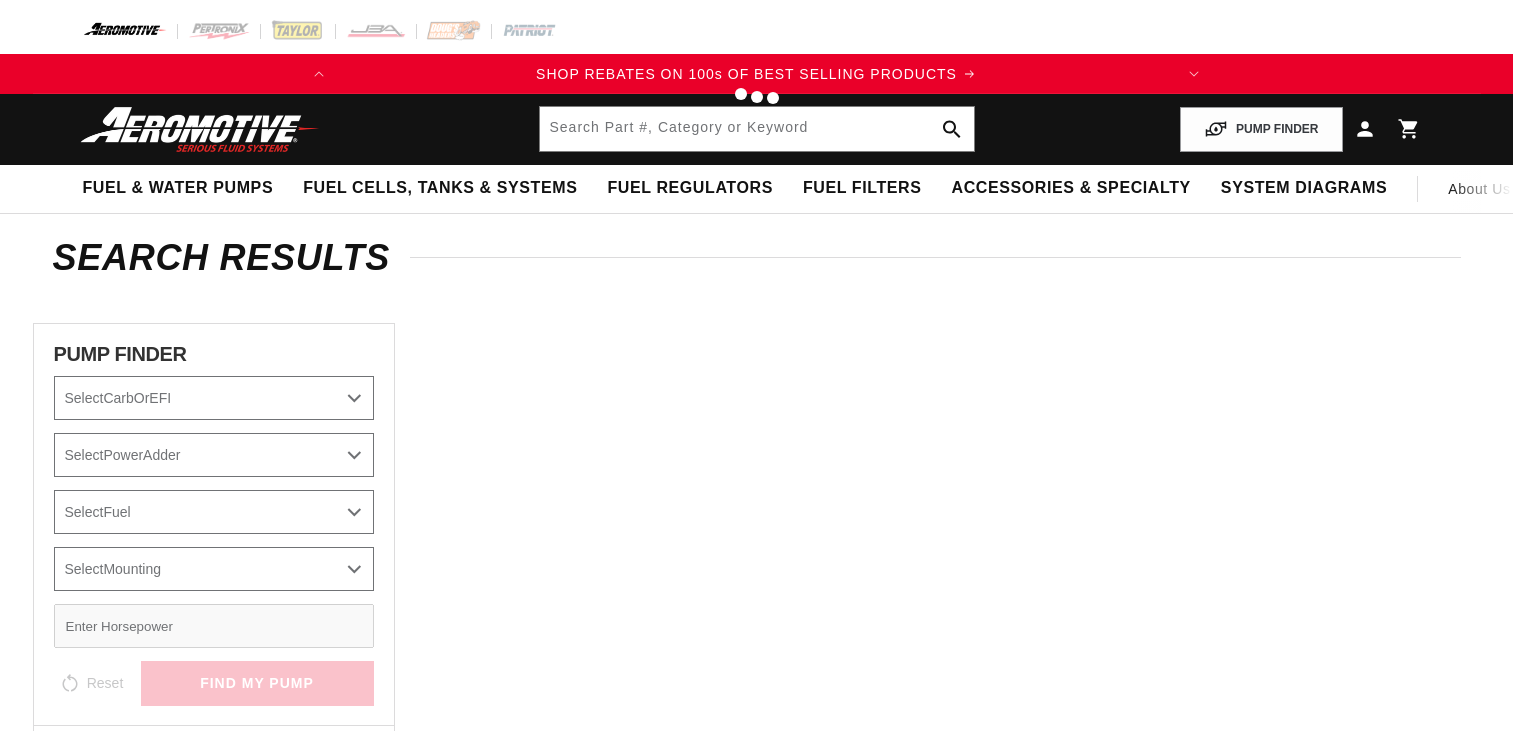 scroll, scrollTop: 0, scrollLeft: 0, axis: both 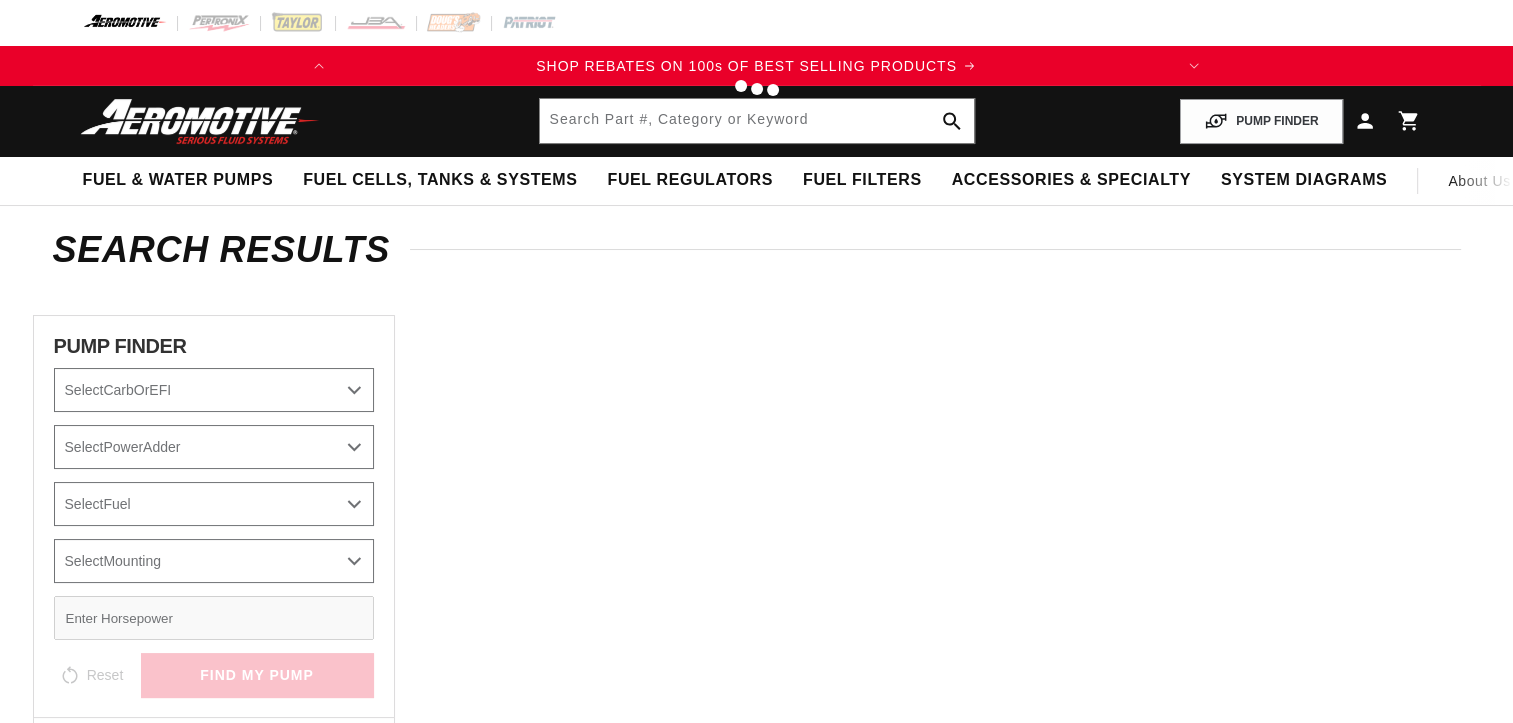 type on "11219" 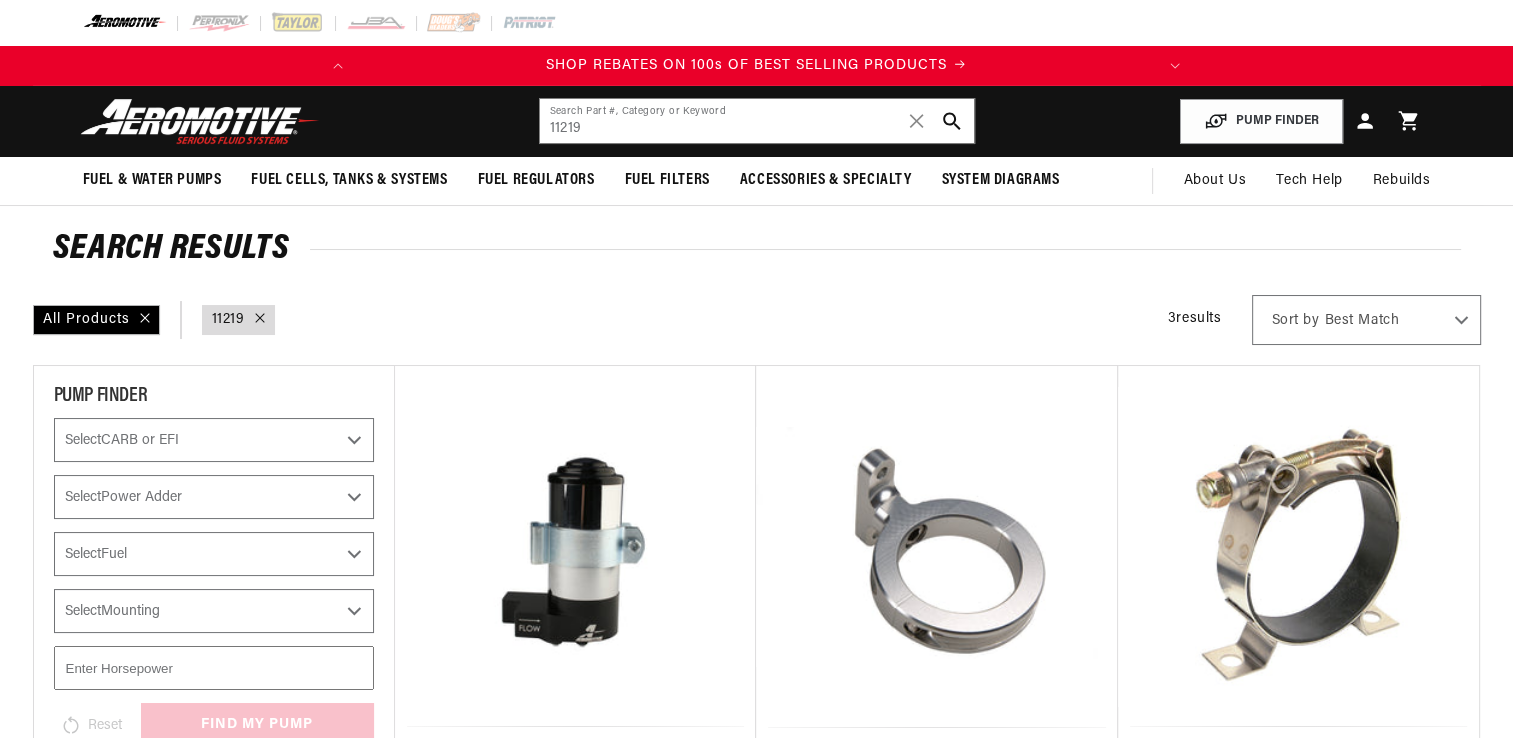 scroll, scrollTop: 40, scrollLeft: 0, axis: vertical 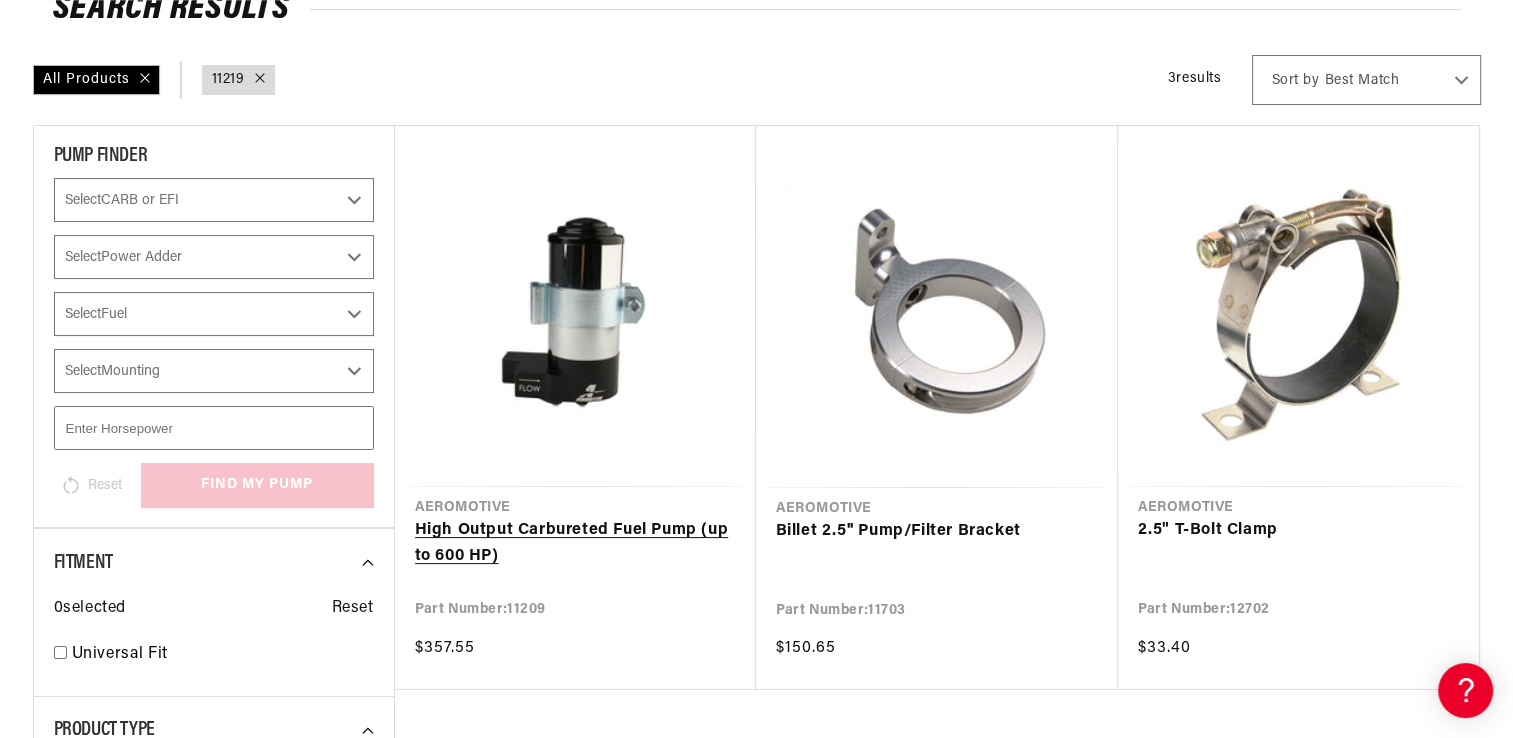 click on "High Output Carbureted Fuel Pump (up to 600 HP)" at bounding box center [575, 543] 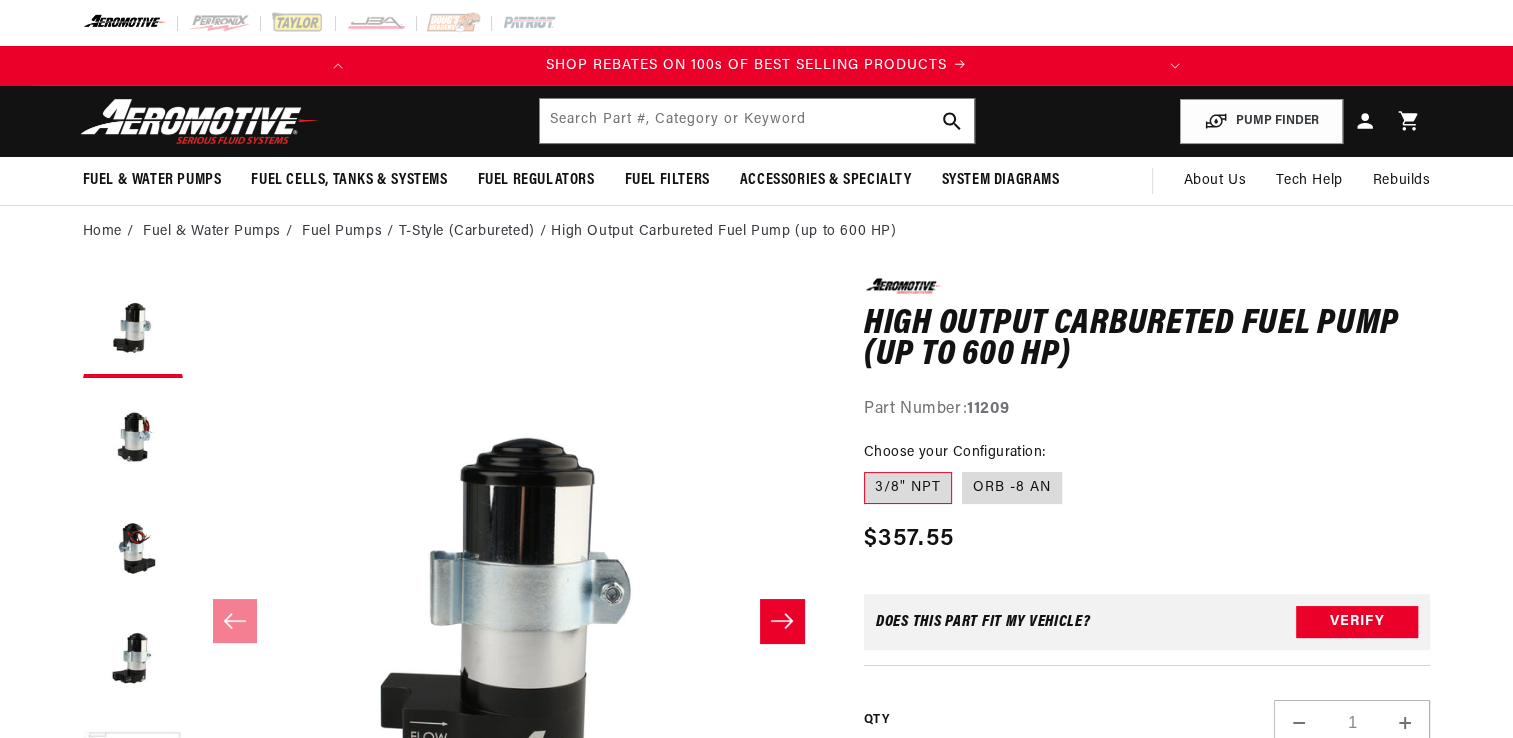 scroll, scrollTop: 40, scrollLeft: 0, axis: vertical 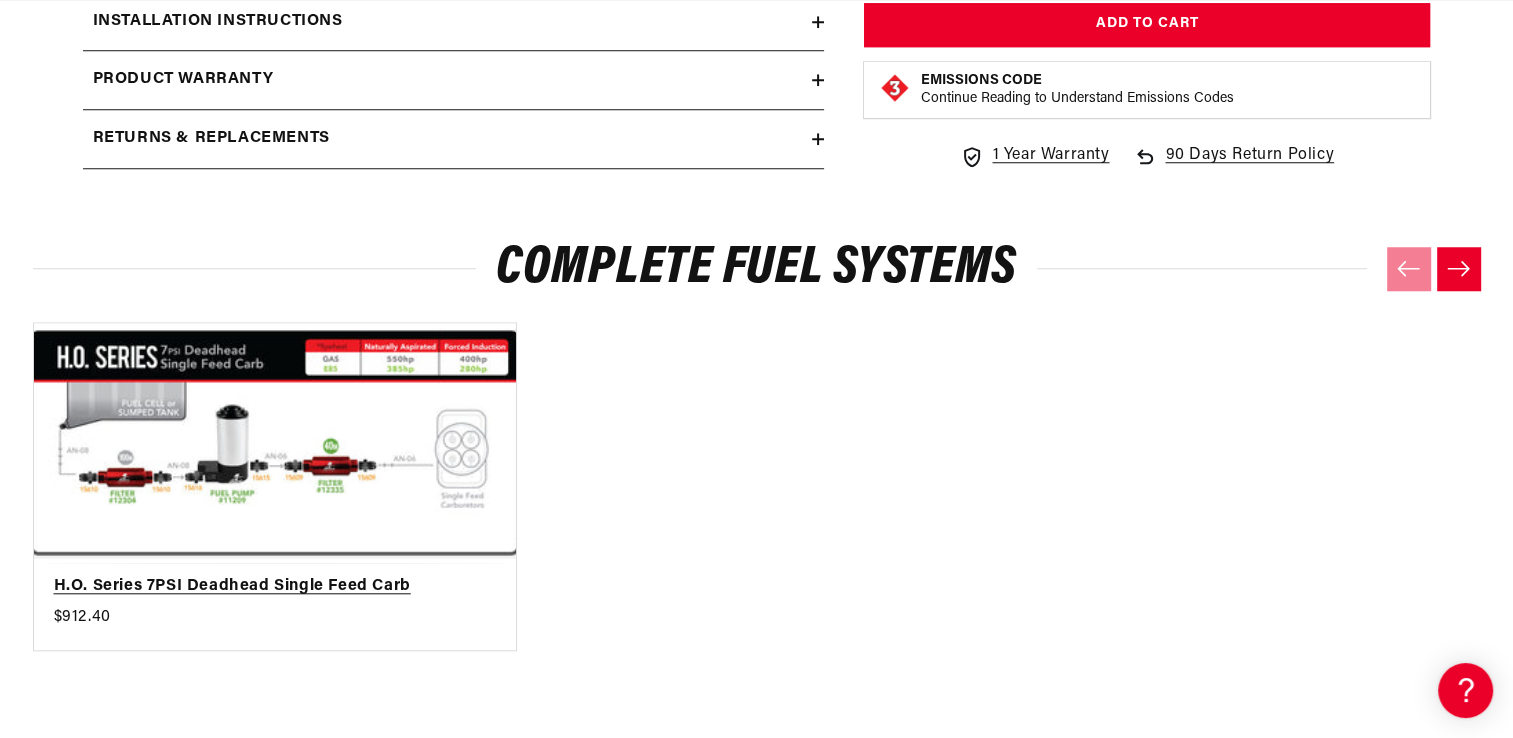 click on "H.O. Series 7PSI Deadhead Single Feed Carb" at bounding box center (265, 587) 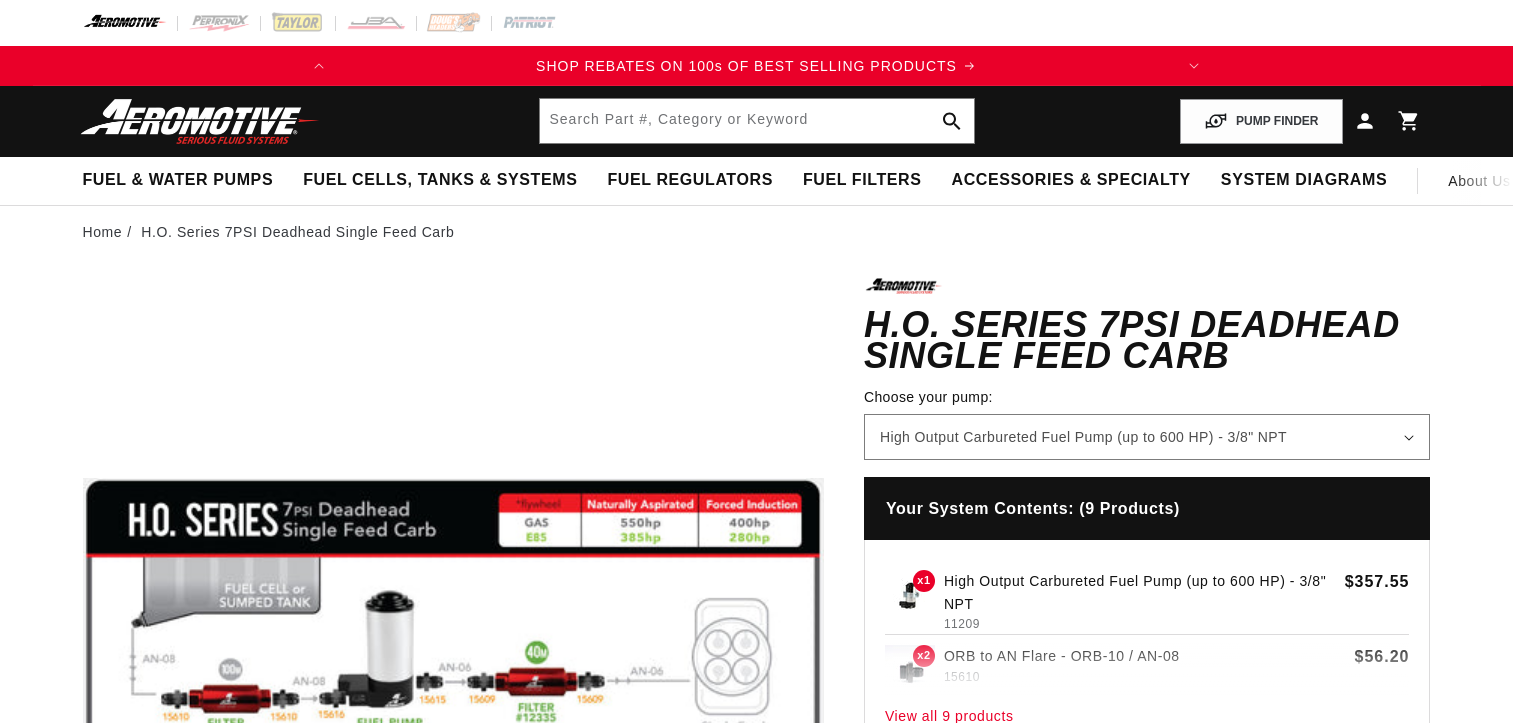 scroll, scrollTop: 0, scrollLeft: 0, axis: both 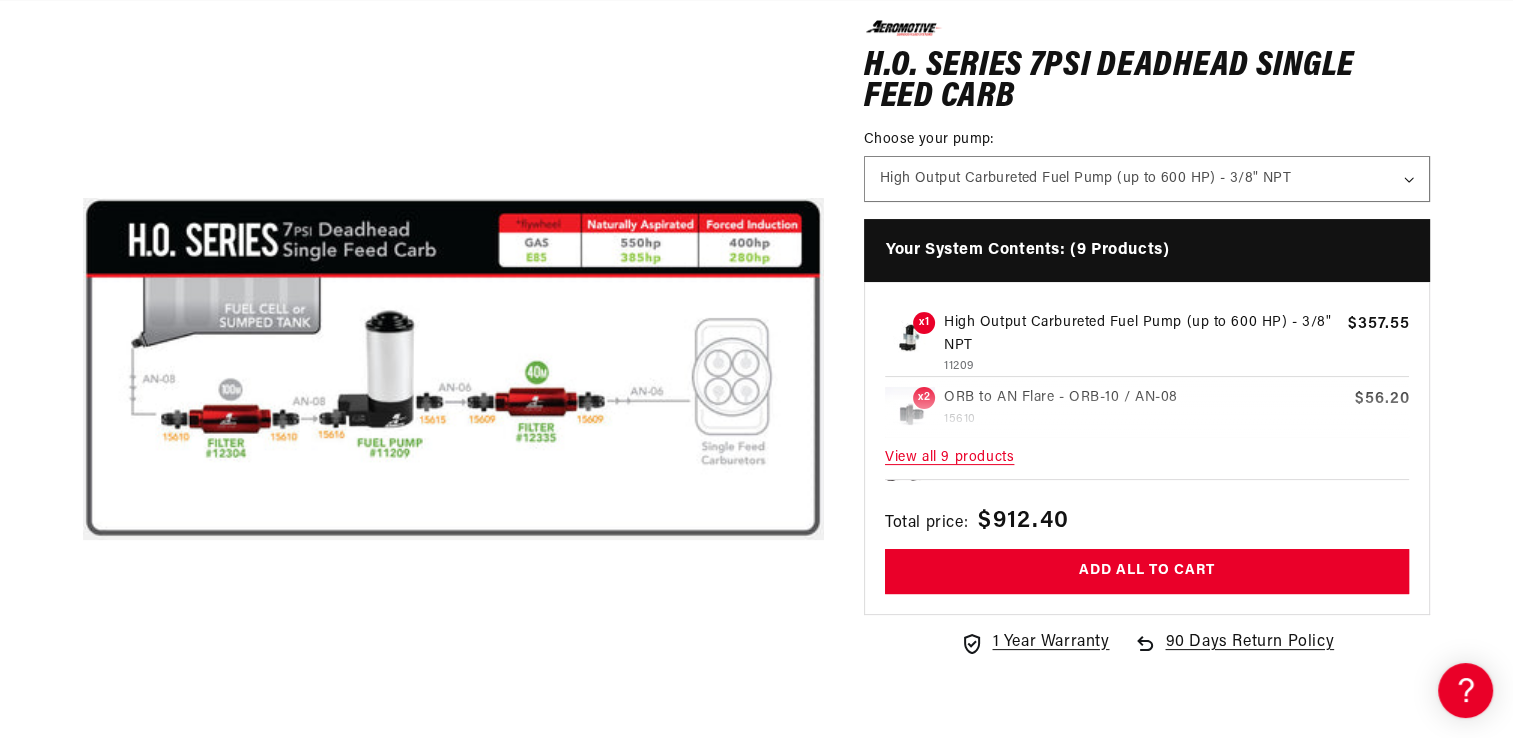 click on "View all 9 products" at bounding box center (1147, 457) 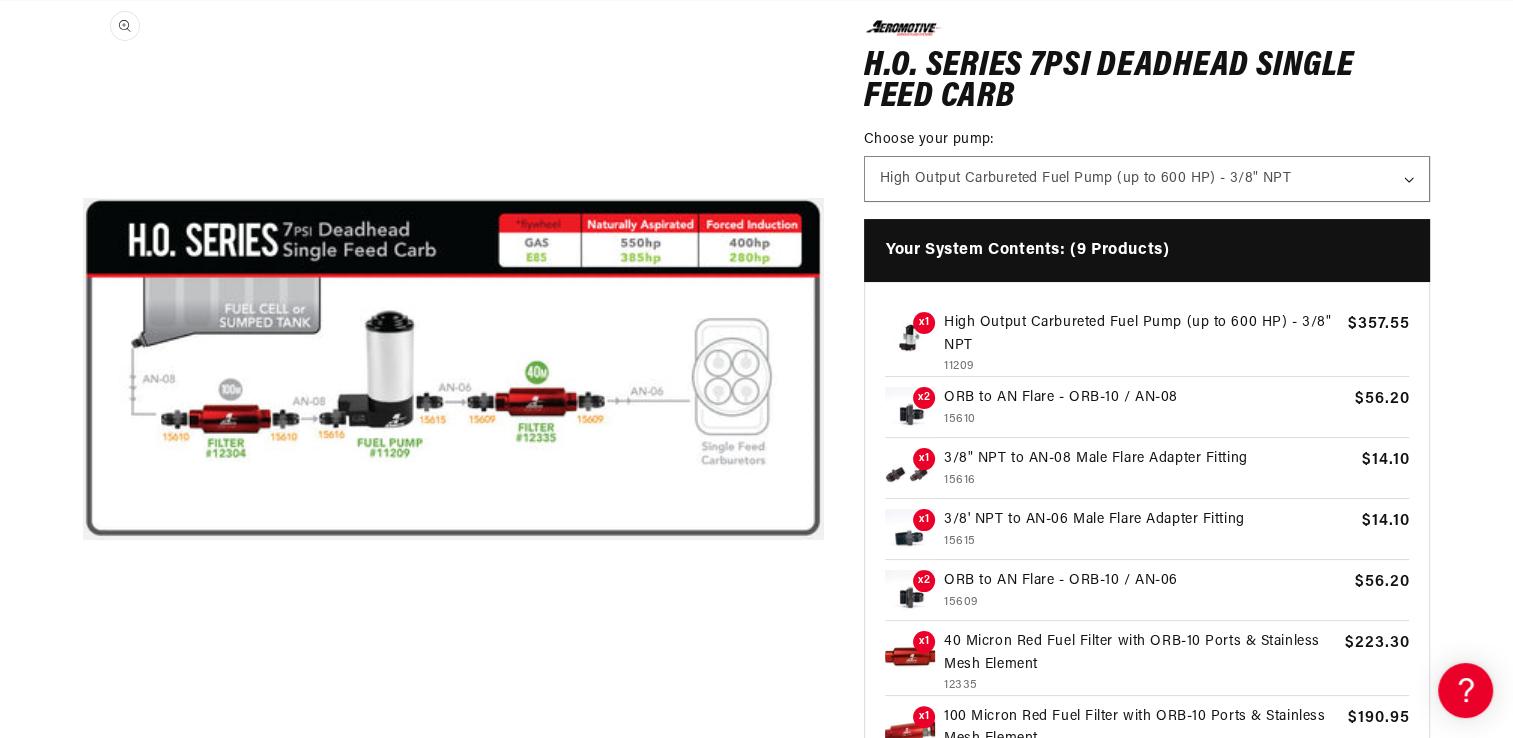 scroll, scrollTop: 0, scrollLeft: 791, axis: horizontal 